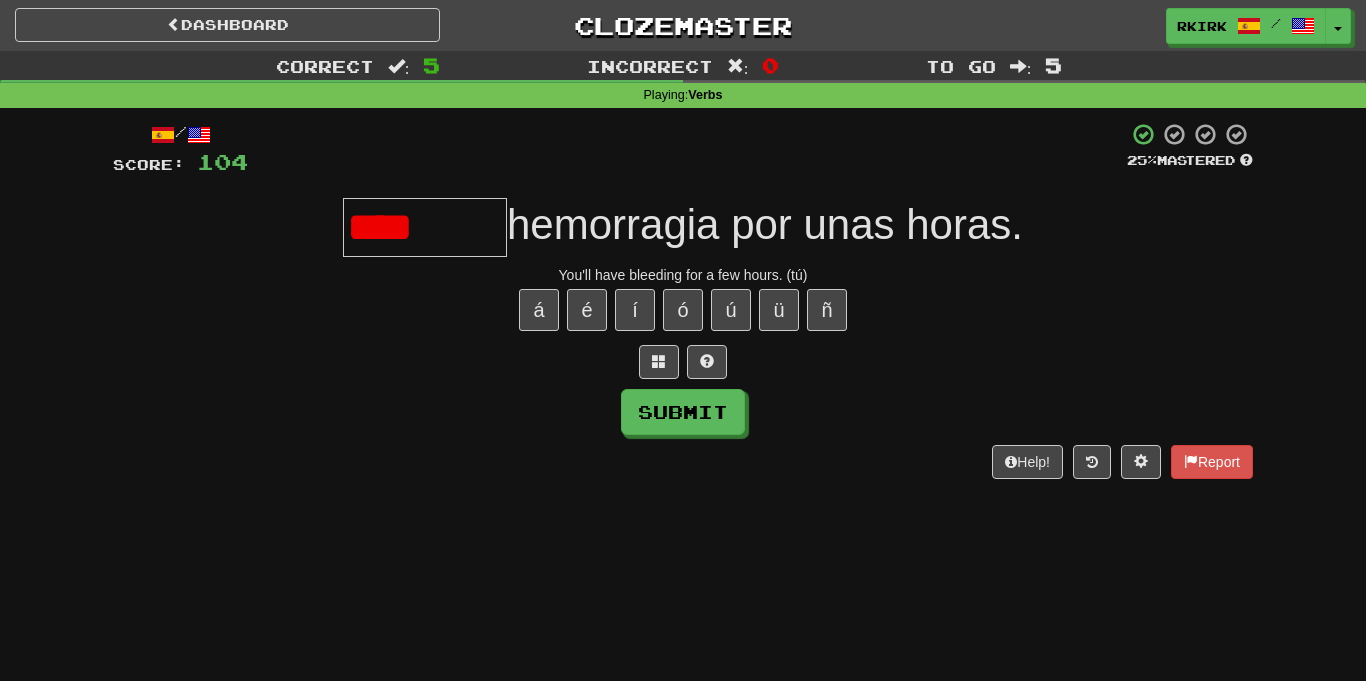 scroll, scrollTop: 0, scrollLeft: 0, axis: both 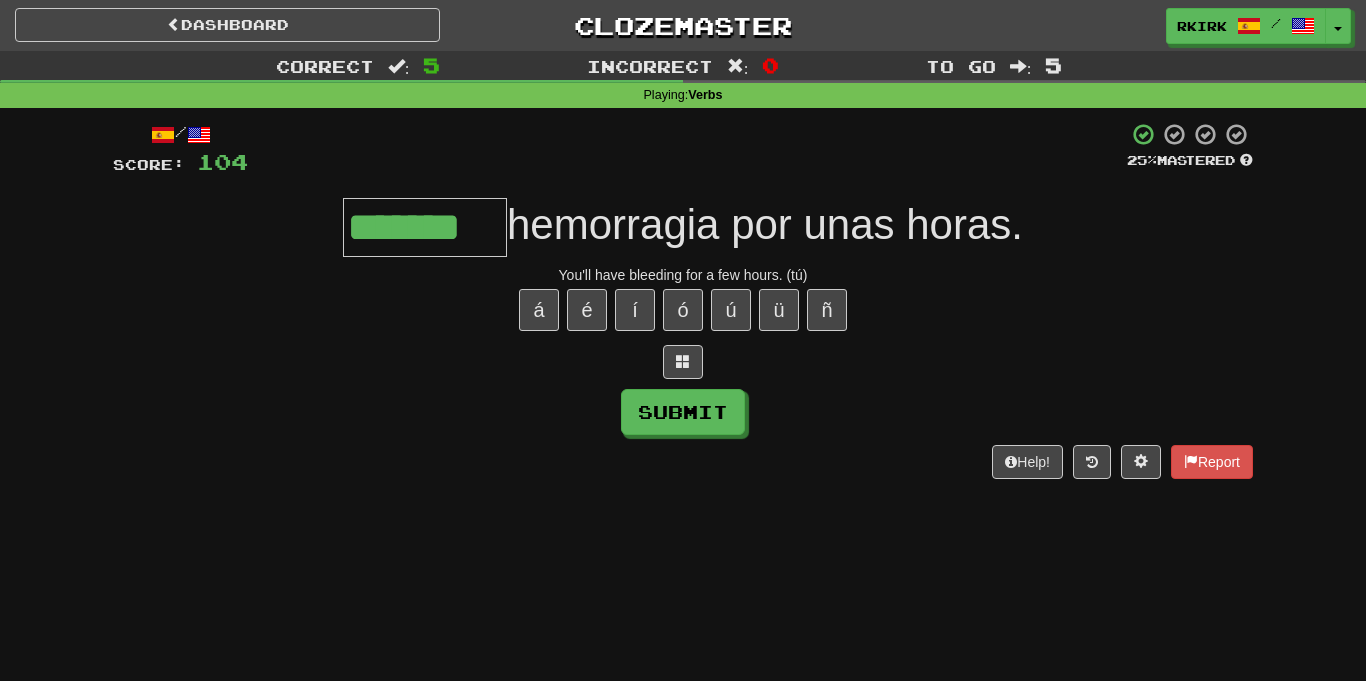 type on "*******" 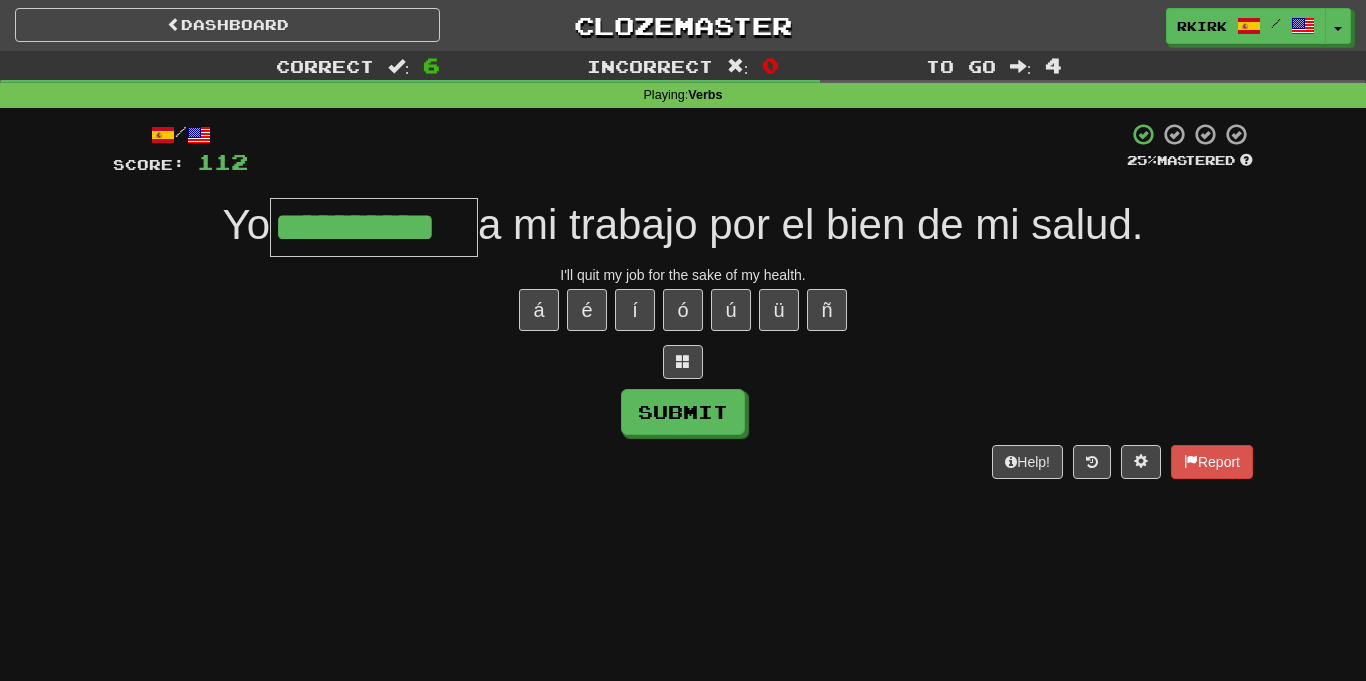 type on "**********" 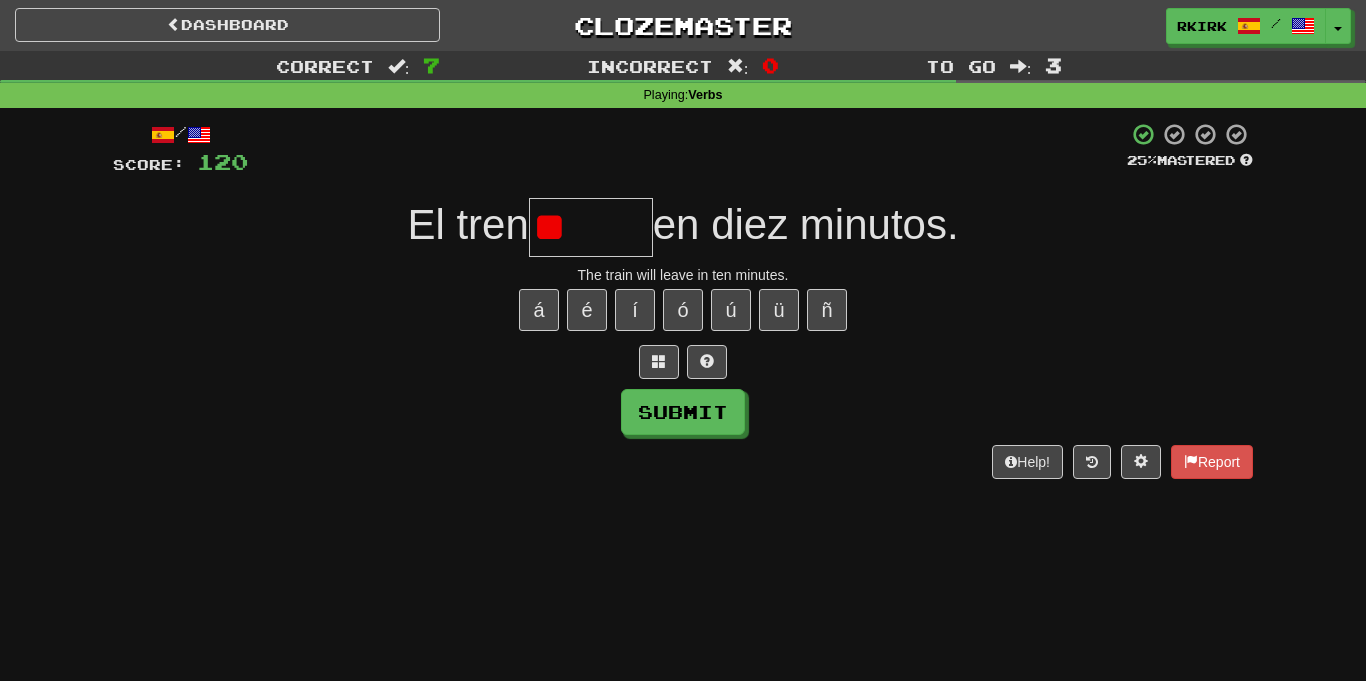 type on "*" 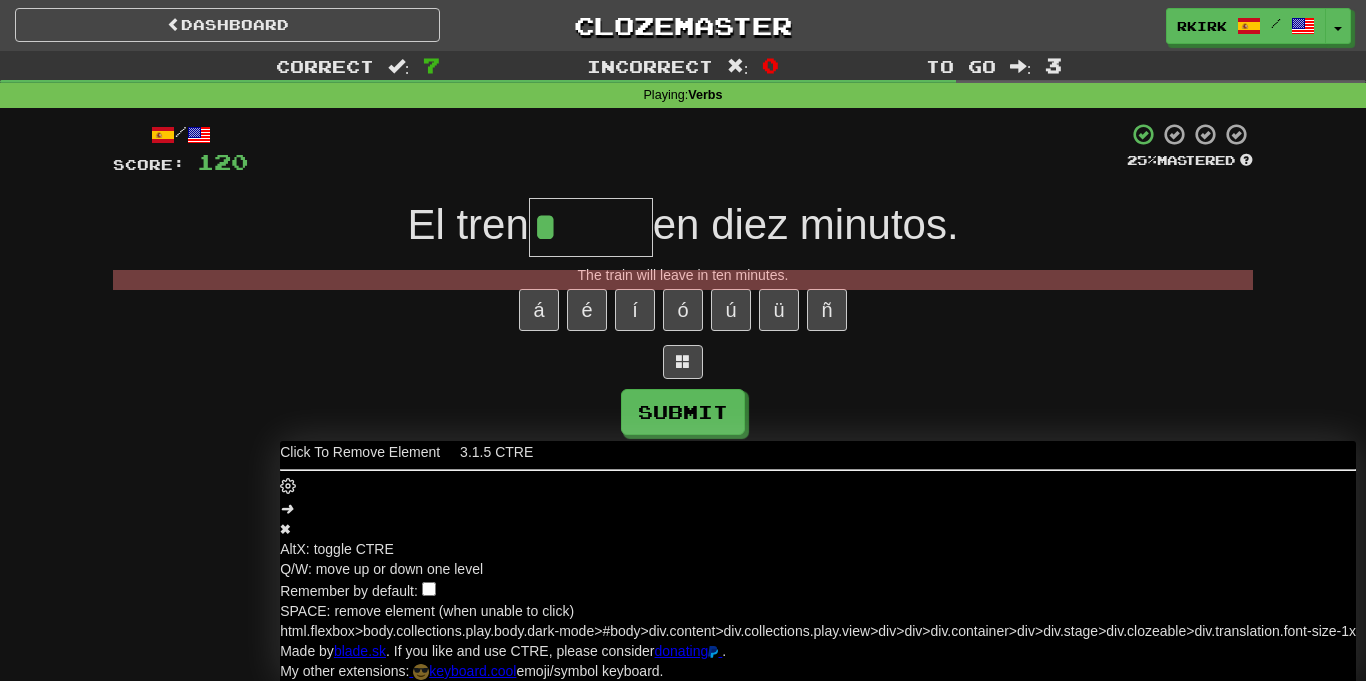 scroll, scrollTop: 0, scrollLeft: 0, axis: both 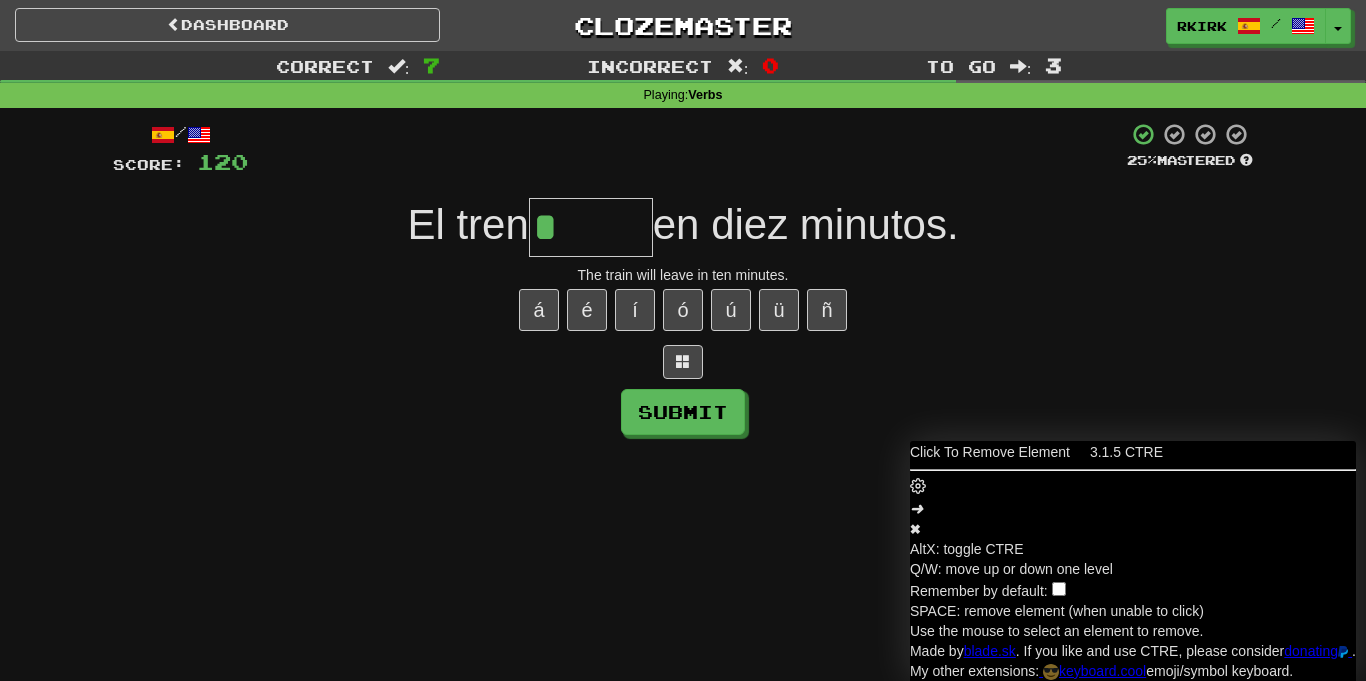 drag, startPoint x: 1276, startPoint y: 381, endPoint x: 1365, endPoint y: 398, distance: 90.60905 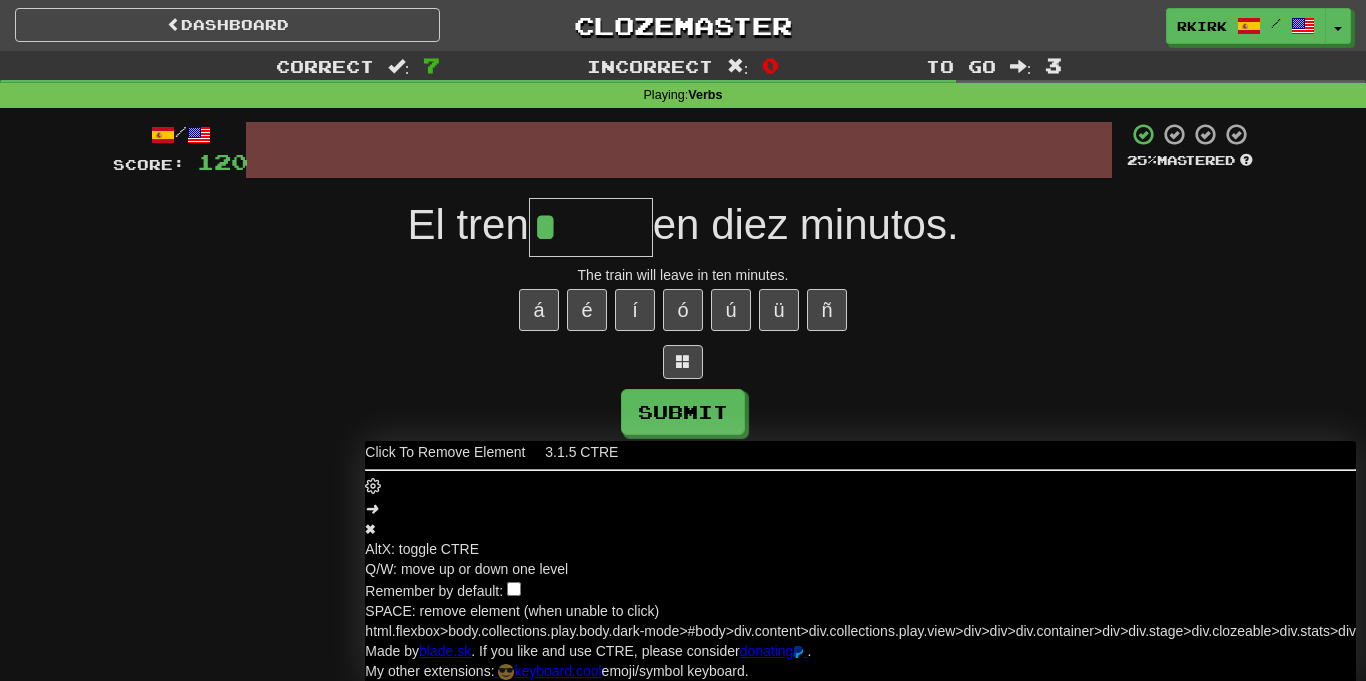 scroll, scrollTop: 0, scrollLeft: 0, axis: both 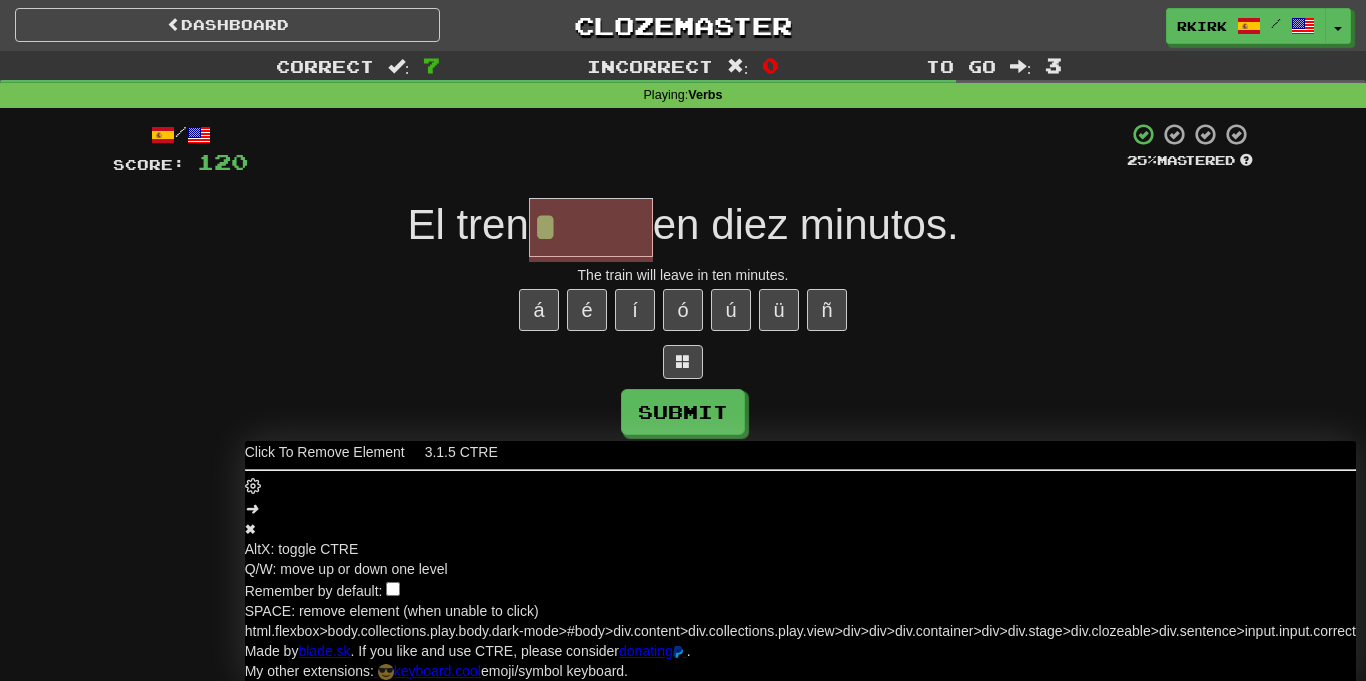 click on "El tren  *  en diez minutos." at bounding box center (683, 227) 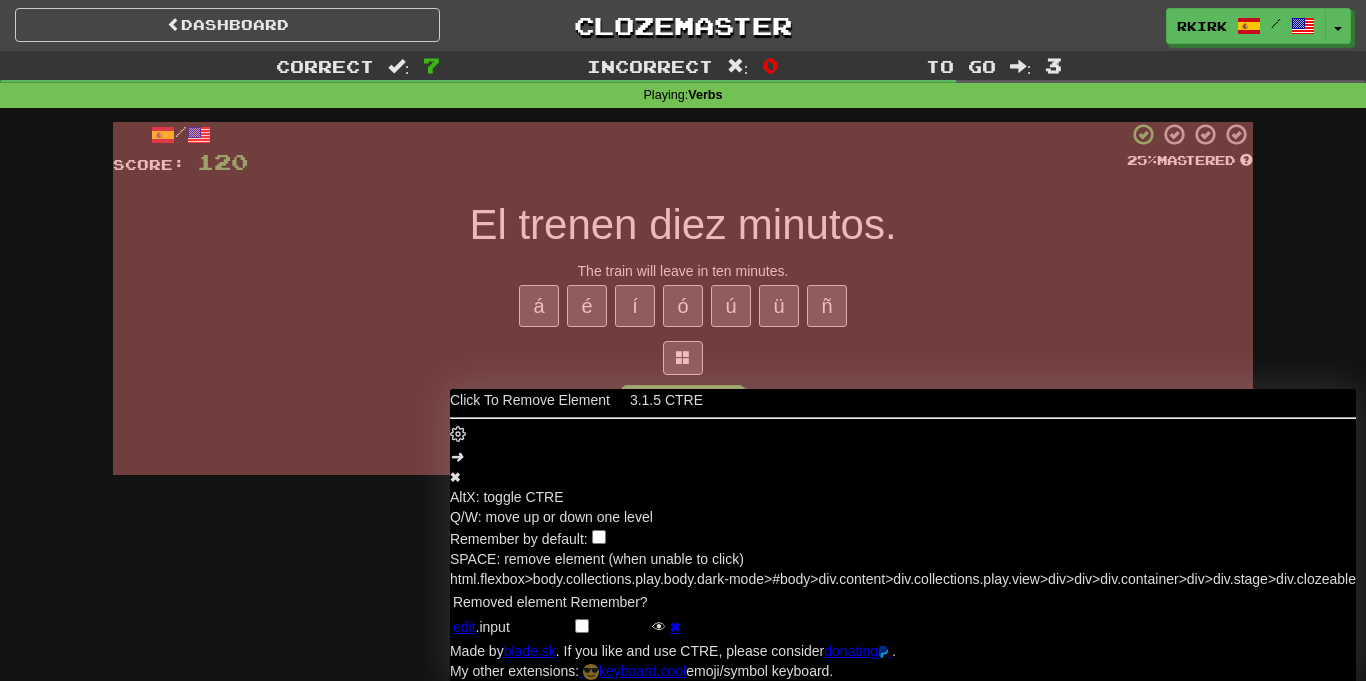 scroll, scrollTop: 0, scrollLeft: 0, axis: both 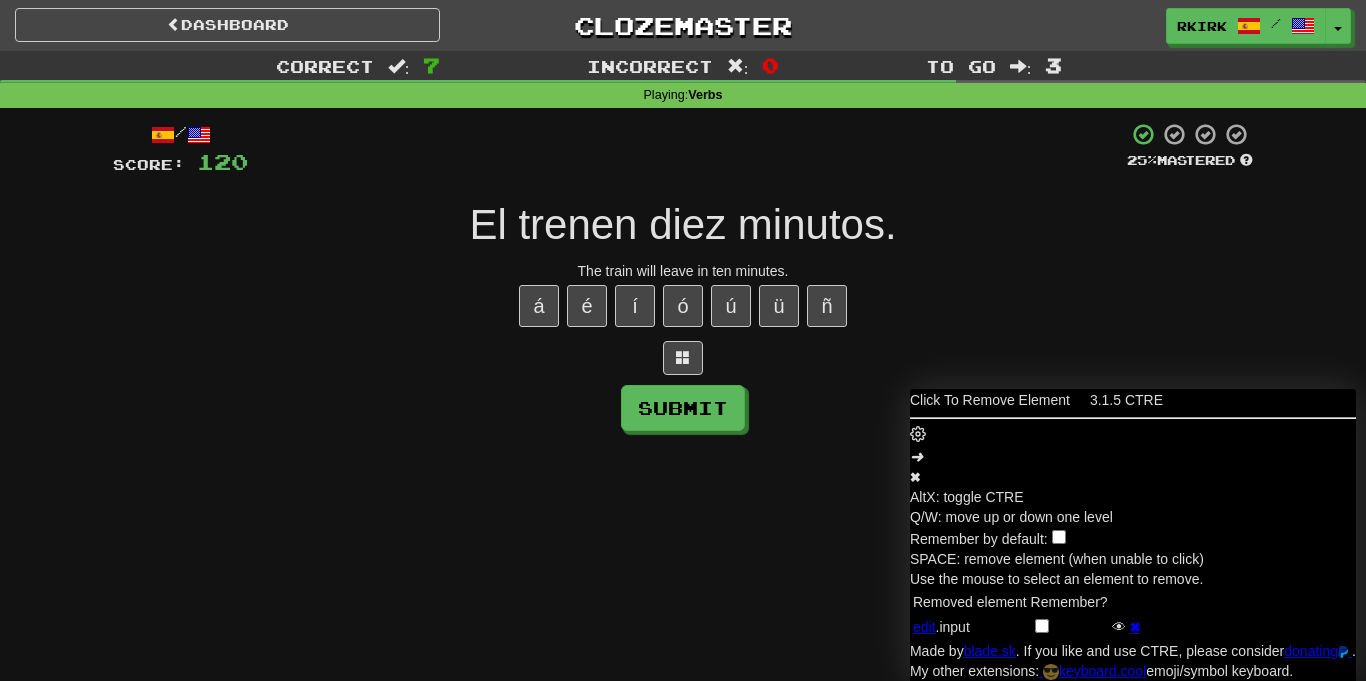 click on "✖" at bounding box center (1133, 477) 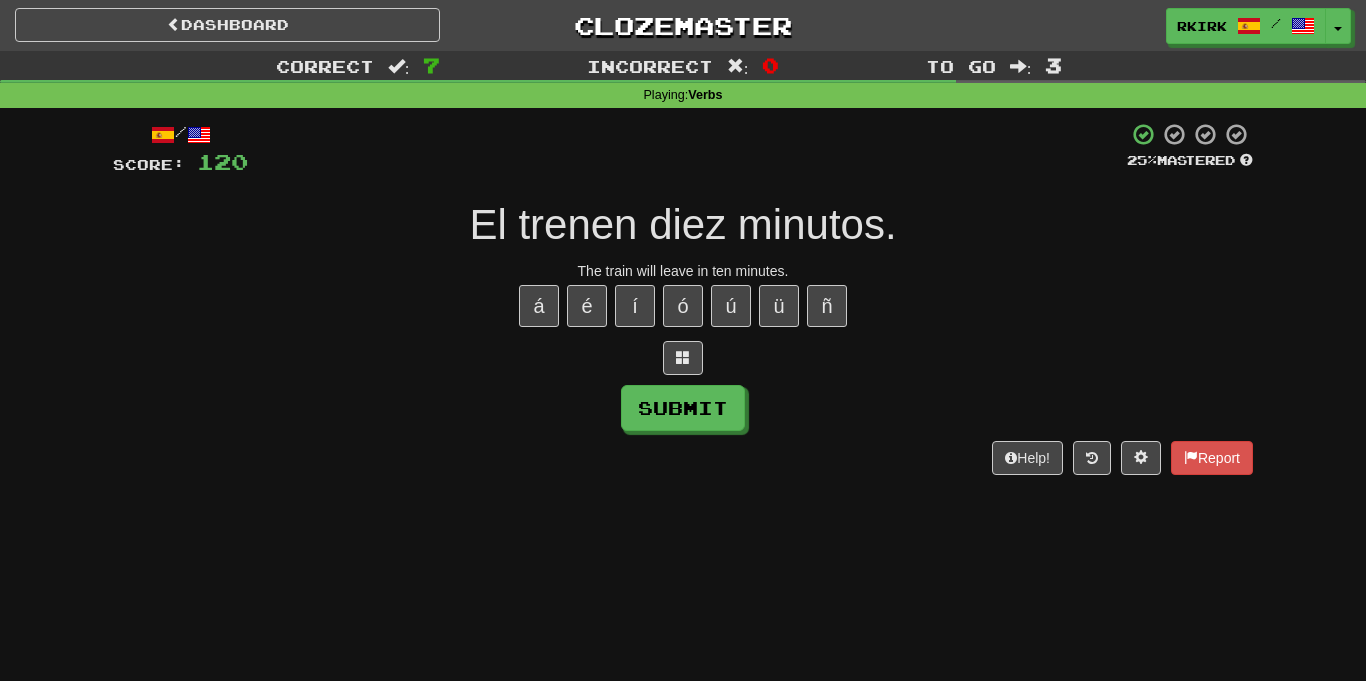 click on "Help!  Report" at bounding box center (683, 458) 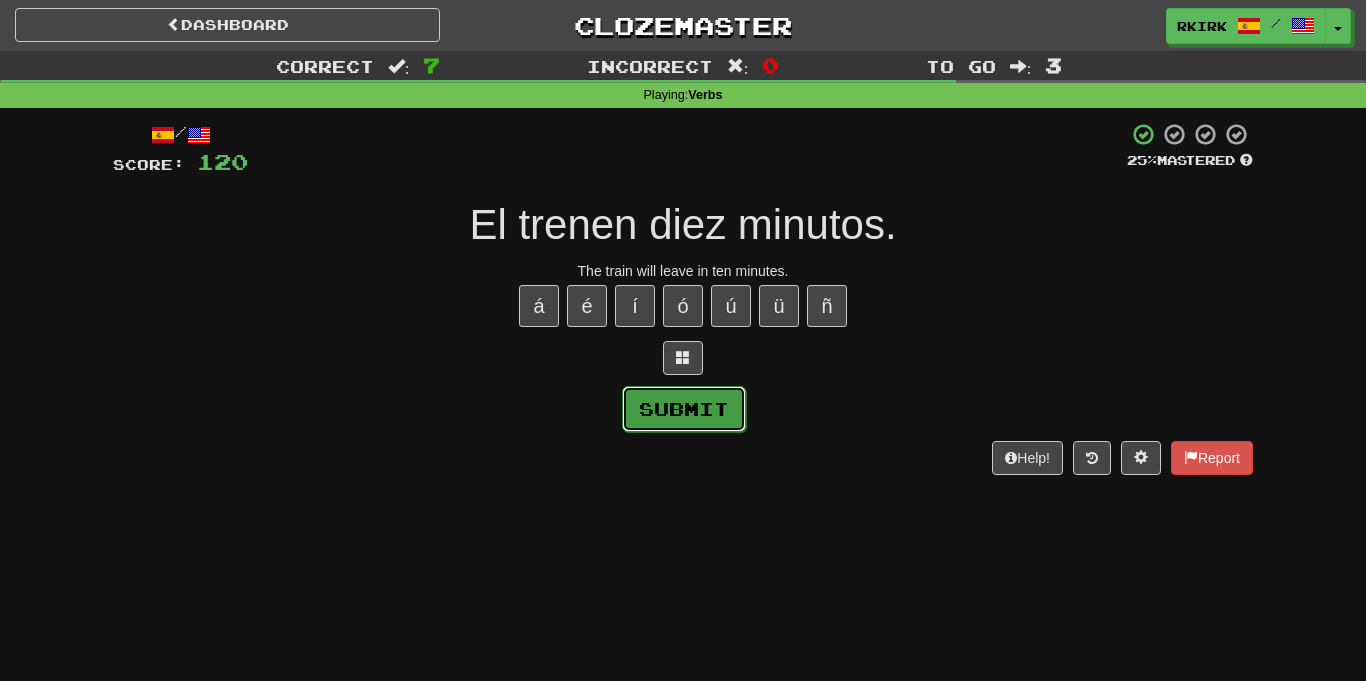 click on "Submit" at bounding box center [684, 409] 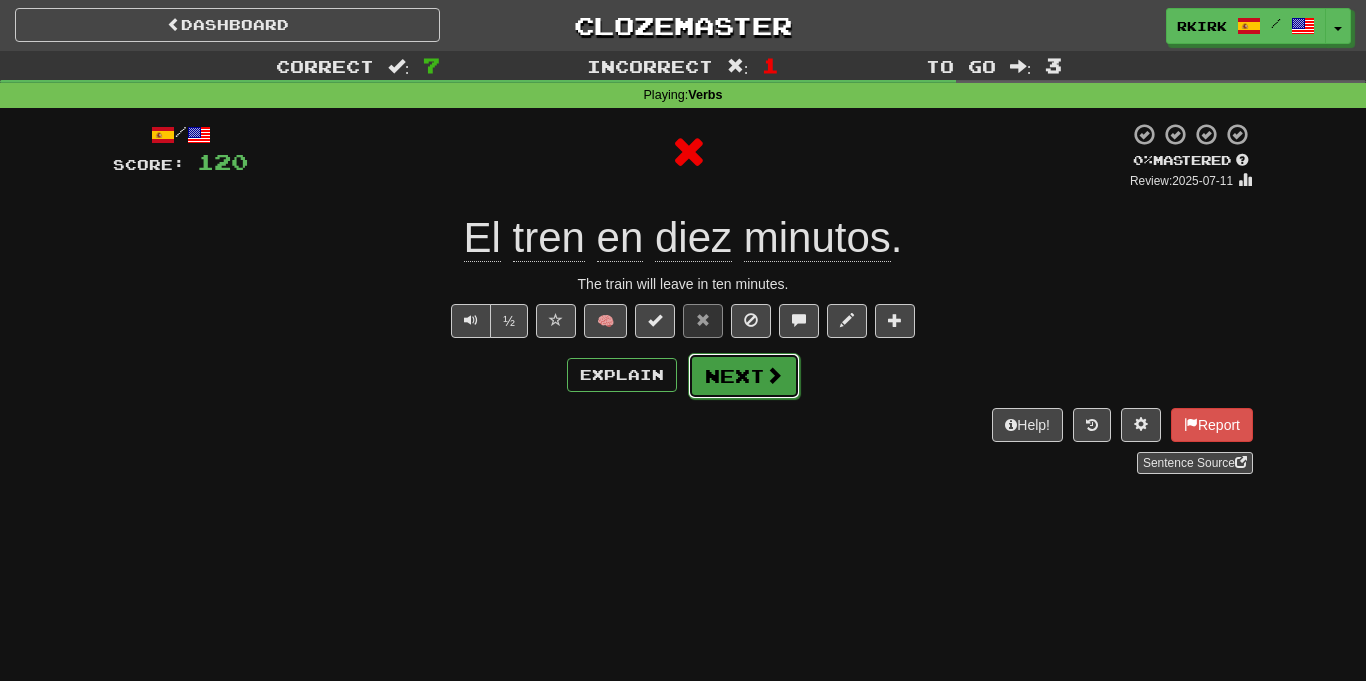 click on "Next" at bounding box center (744, 376) 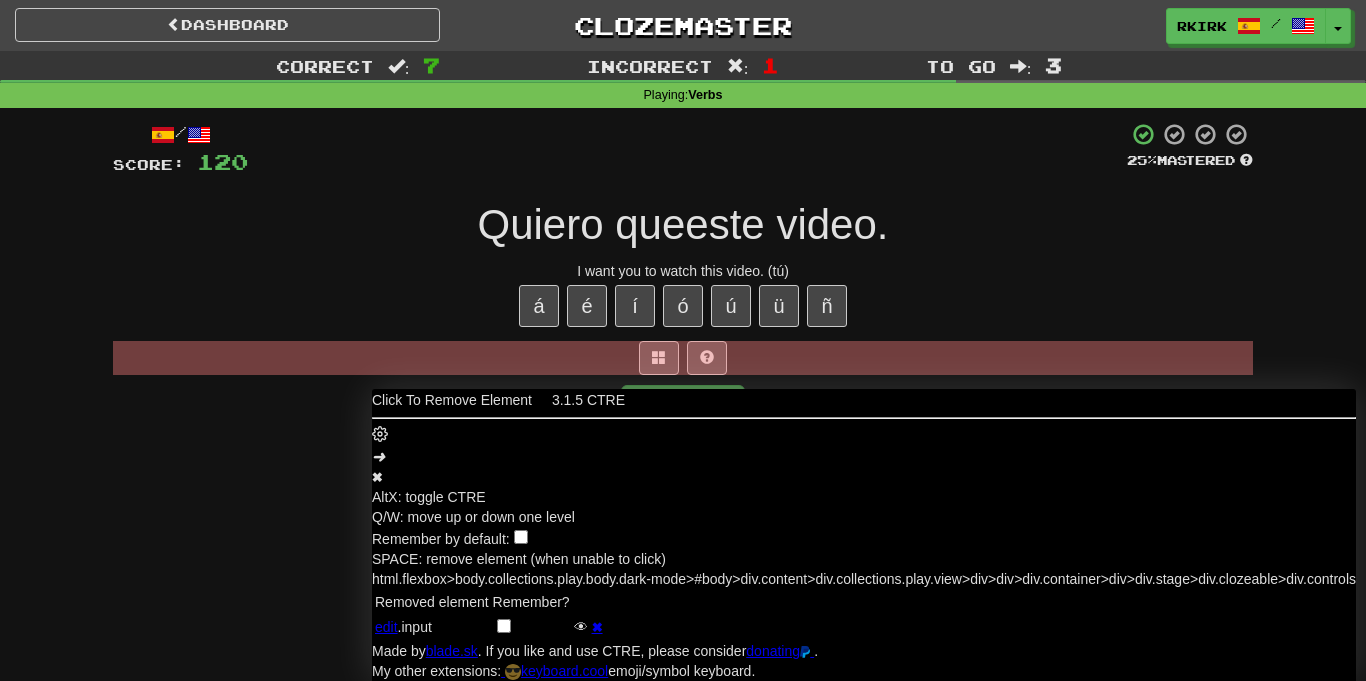 scroll, scrollTop: 0, scrollLeft: 0, axis: both 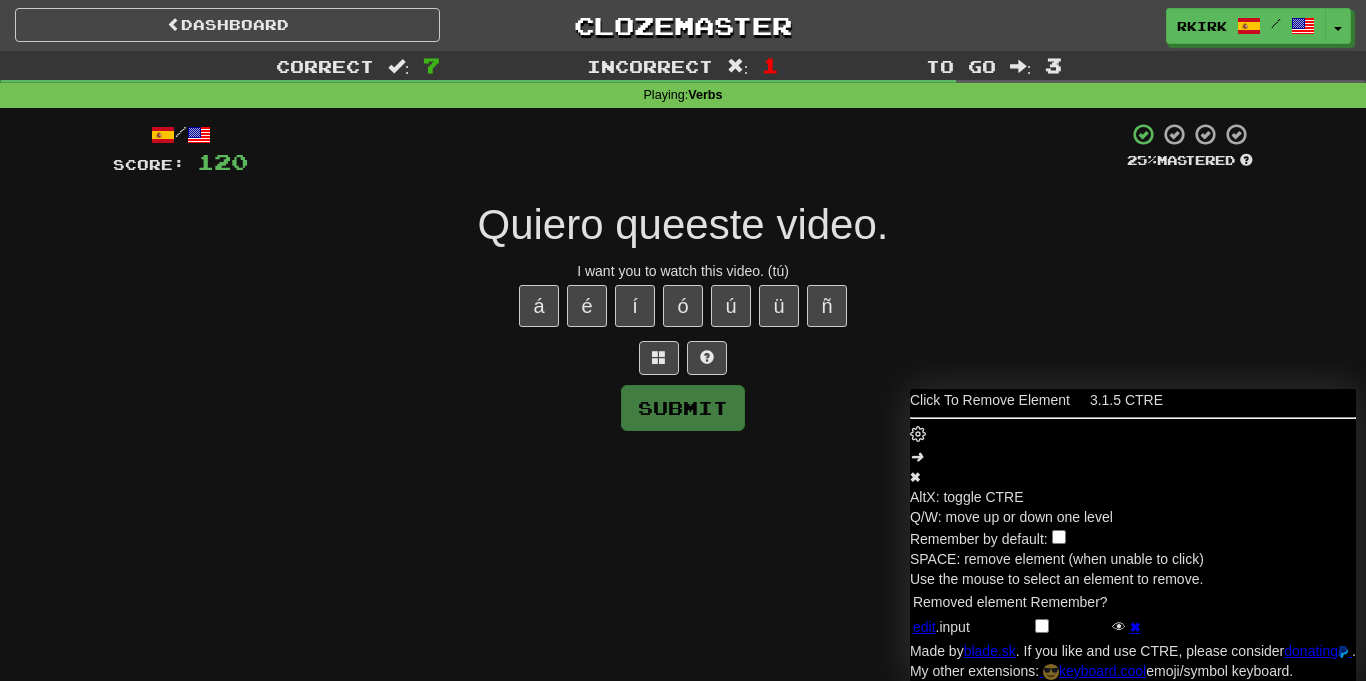 click on "edit" at bounding box center [924, 627] 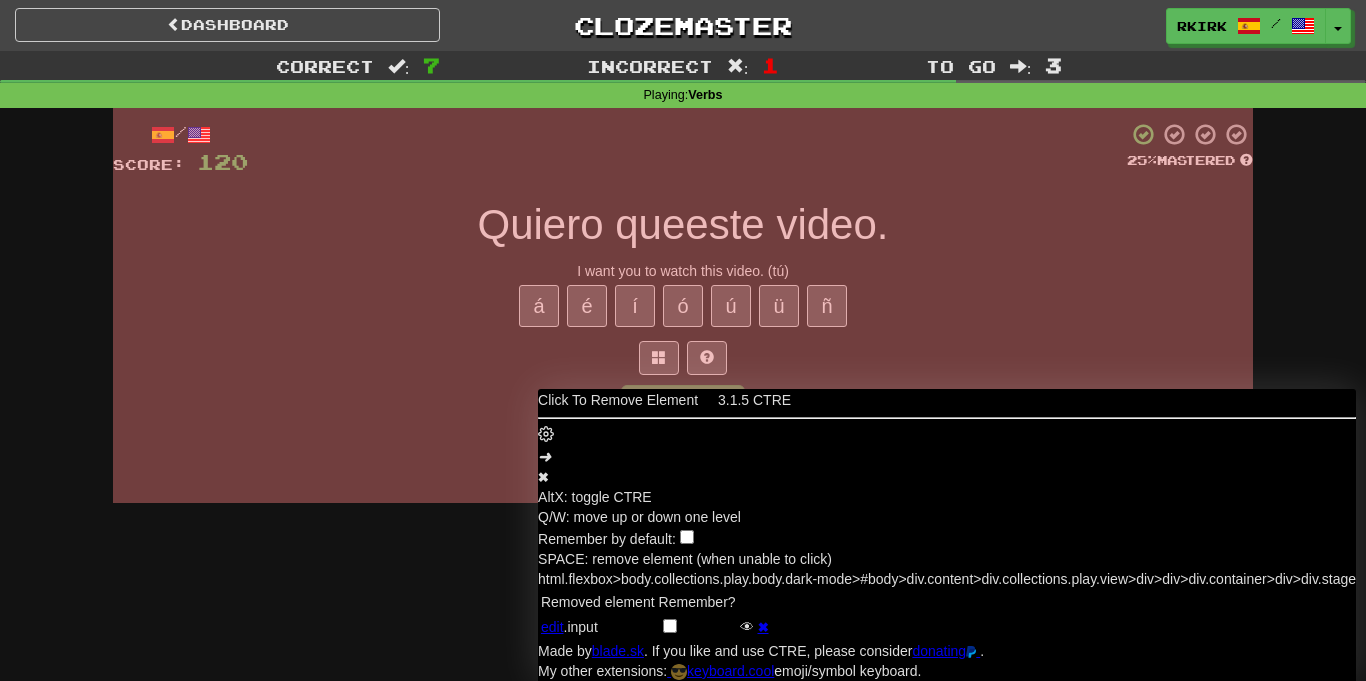scroll, scrollTop: 0, scrollLeft: 0, axis: both 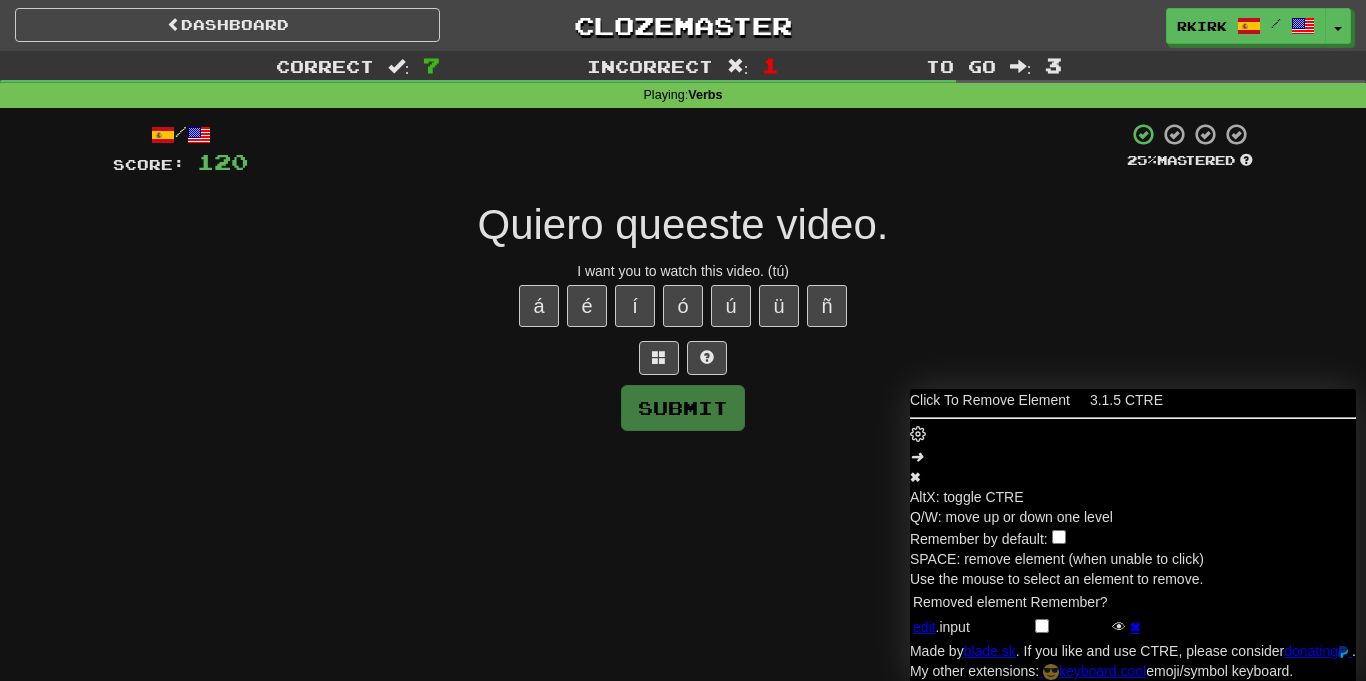 click on "✖" at bounding box center [1135, 627] 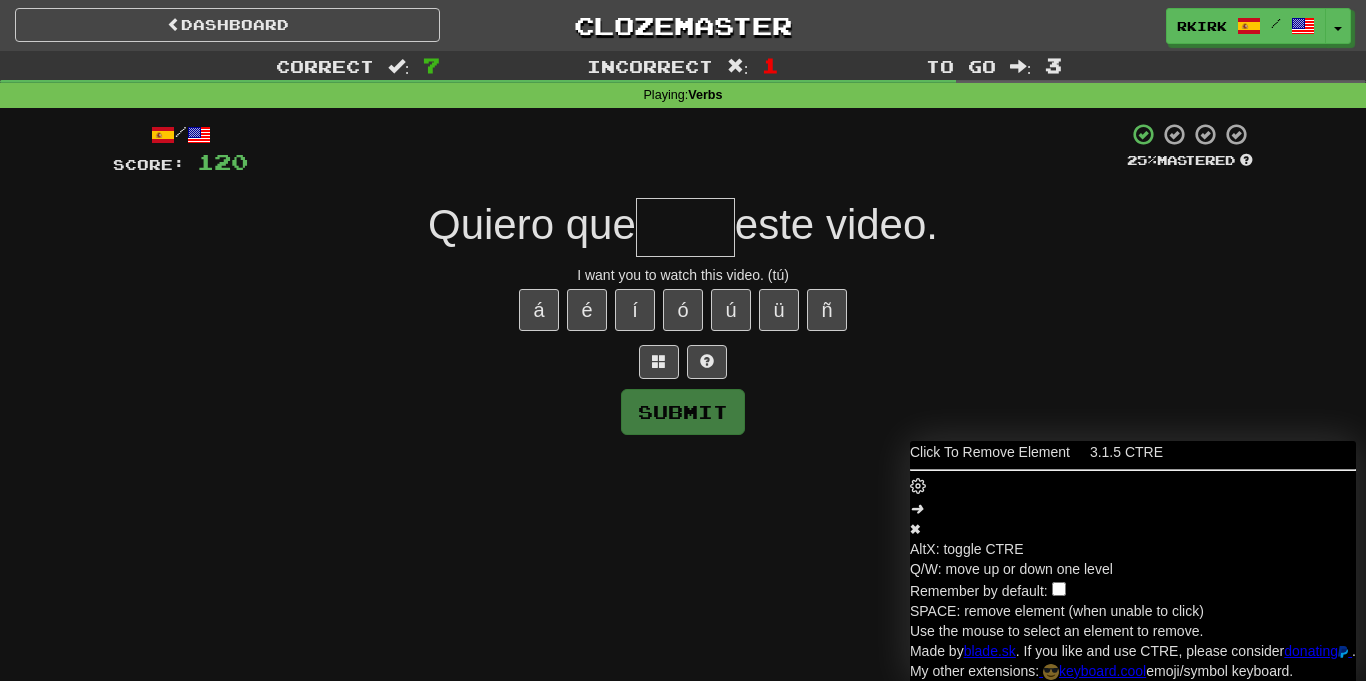 click on "✖" at bounding box center [1133, 529] 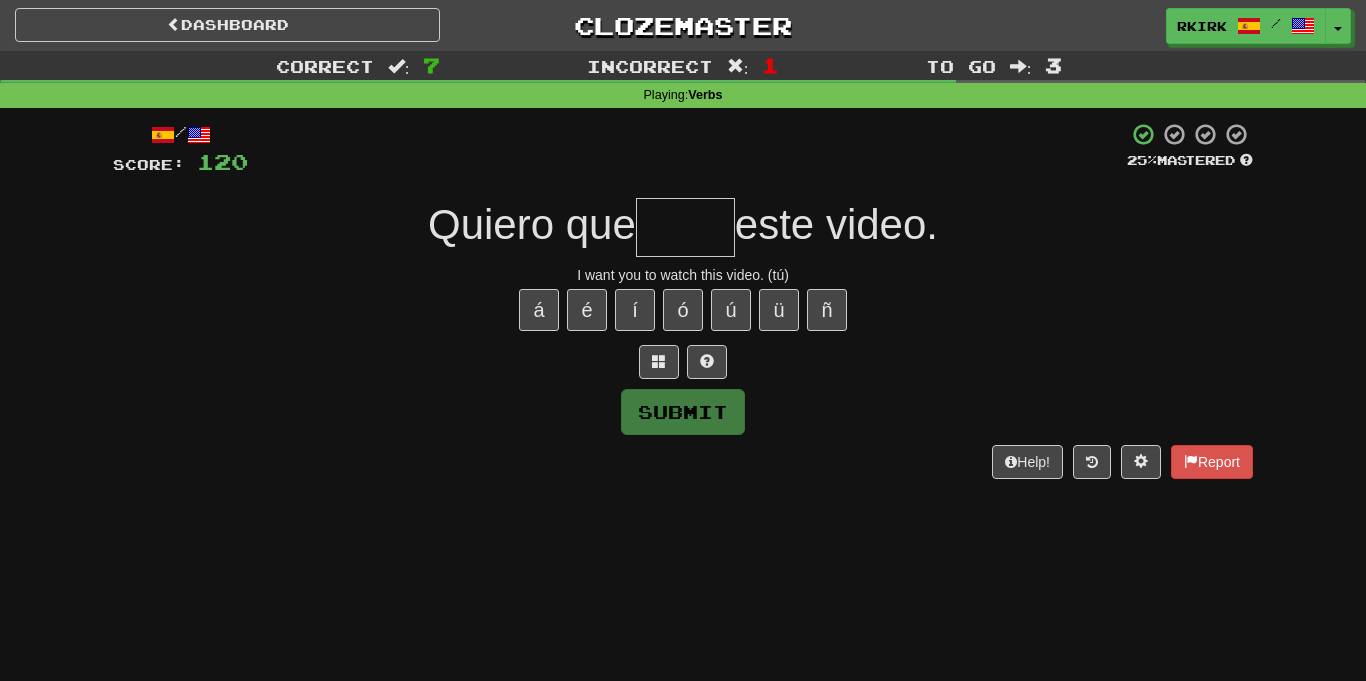 click at bounding box center [685, 227] 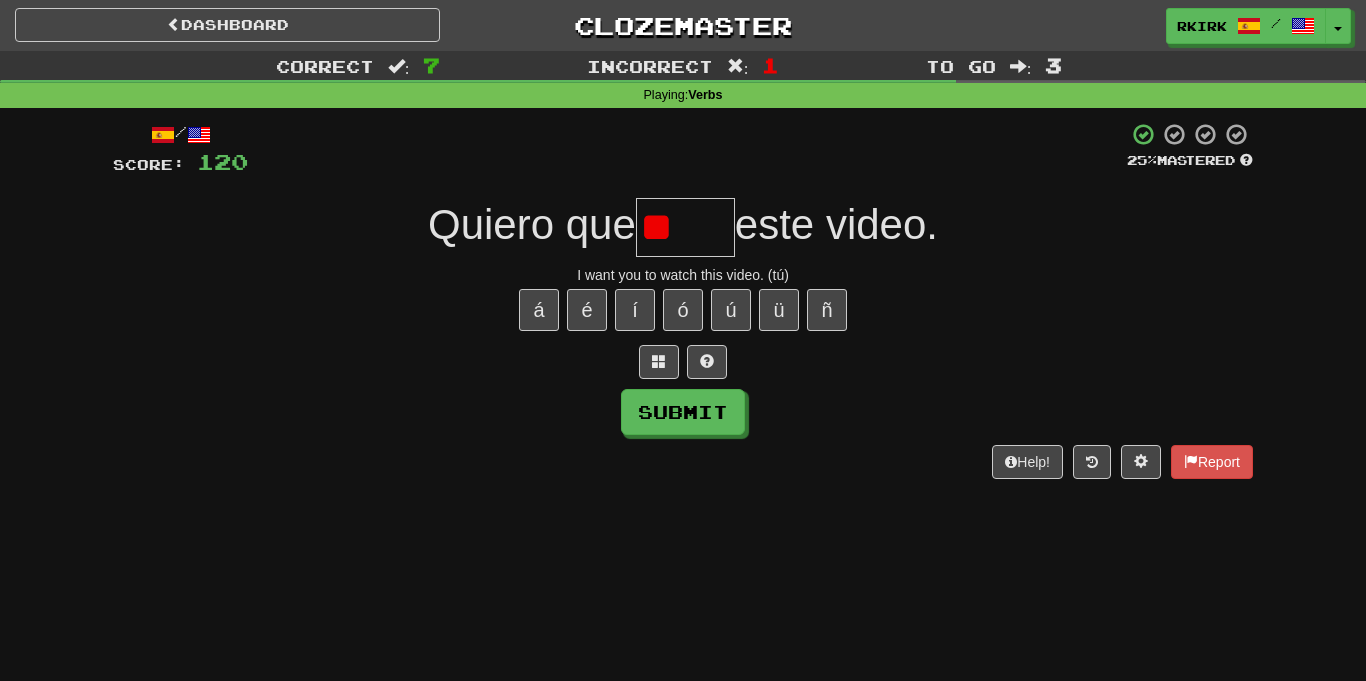 type on "*" 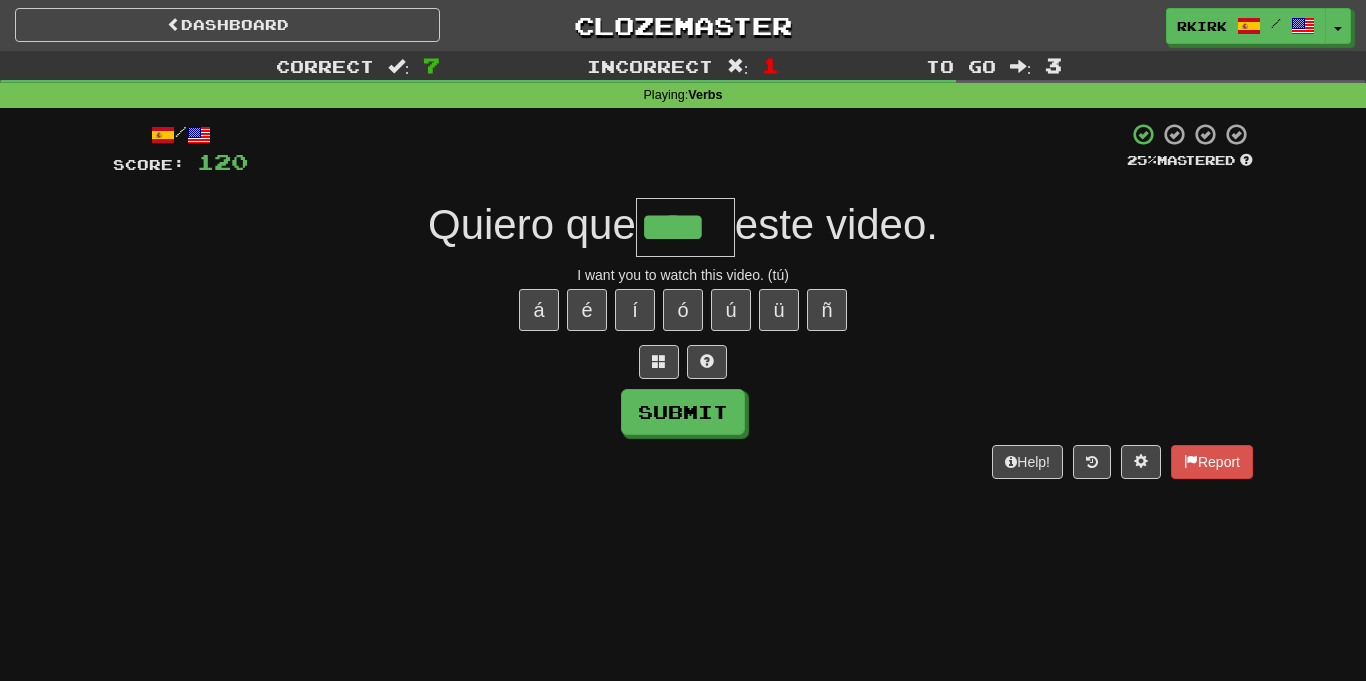 type on "****" 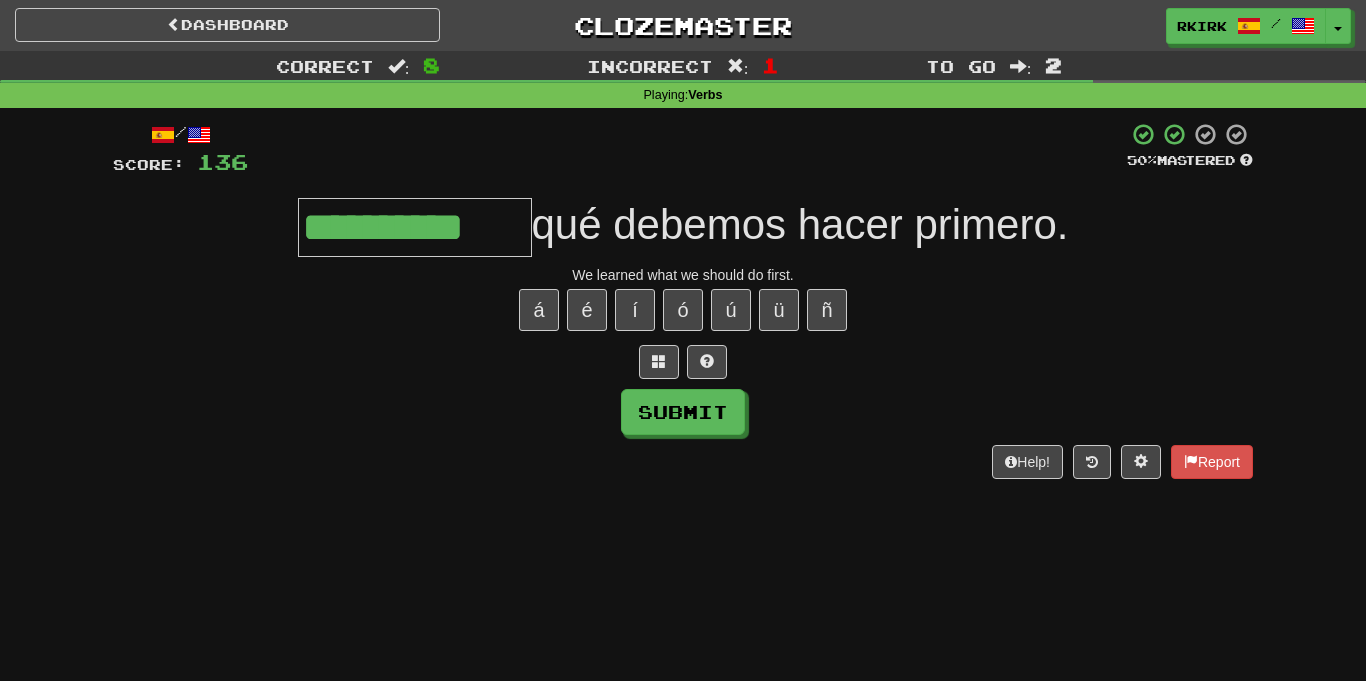 type on "**********" 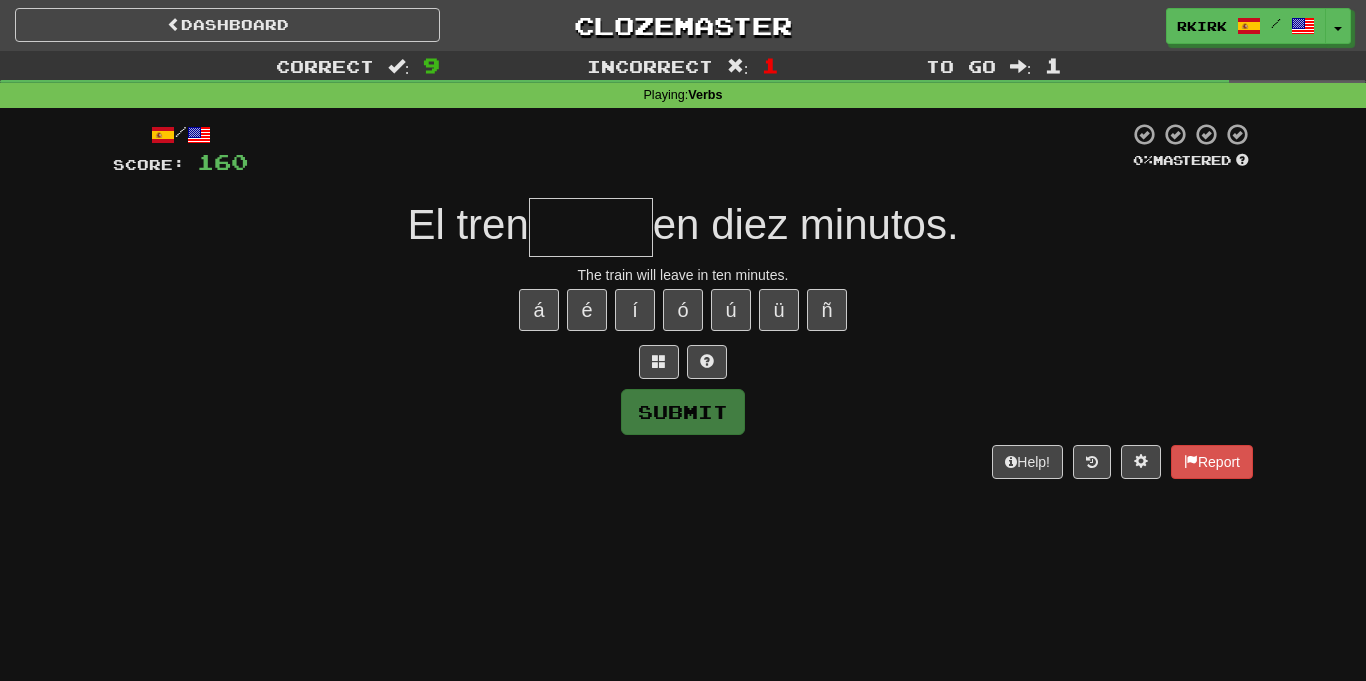 type on "*" 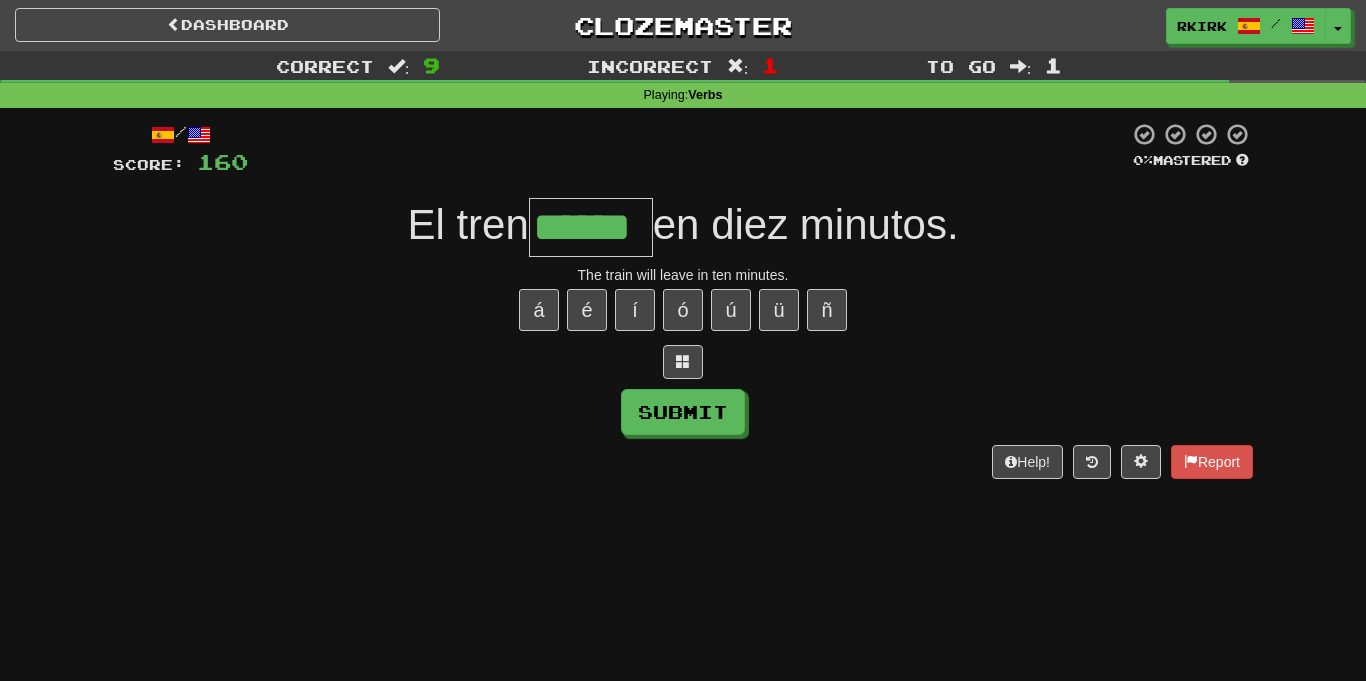 type on "******" 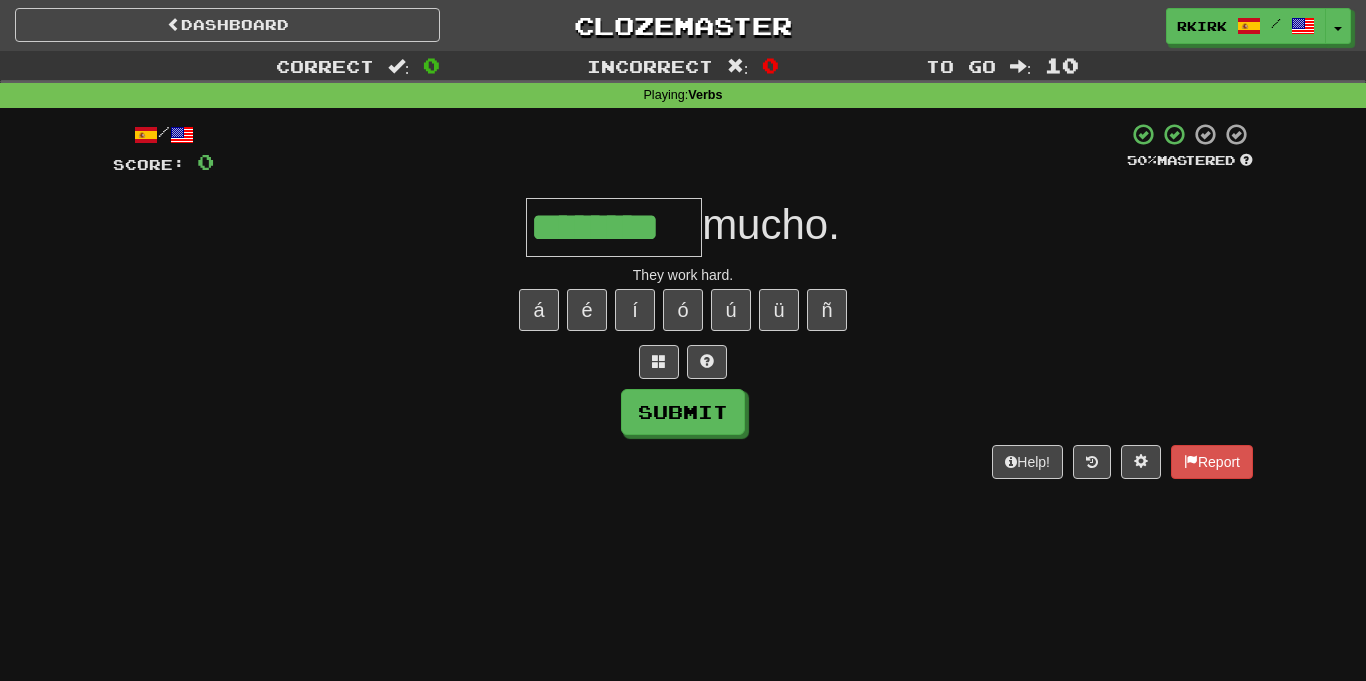 type on "********" 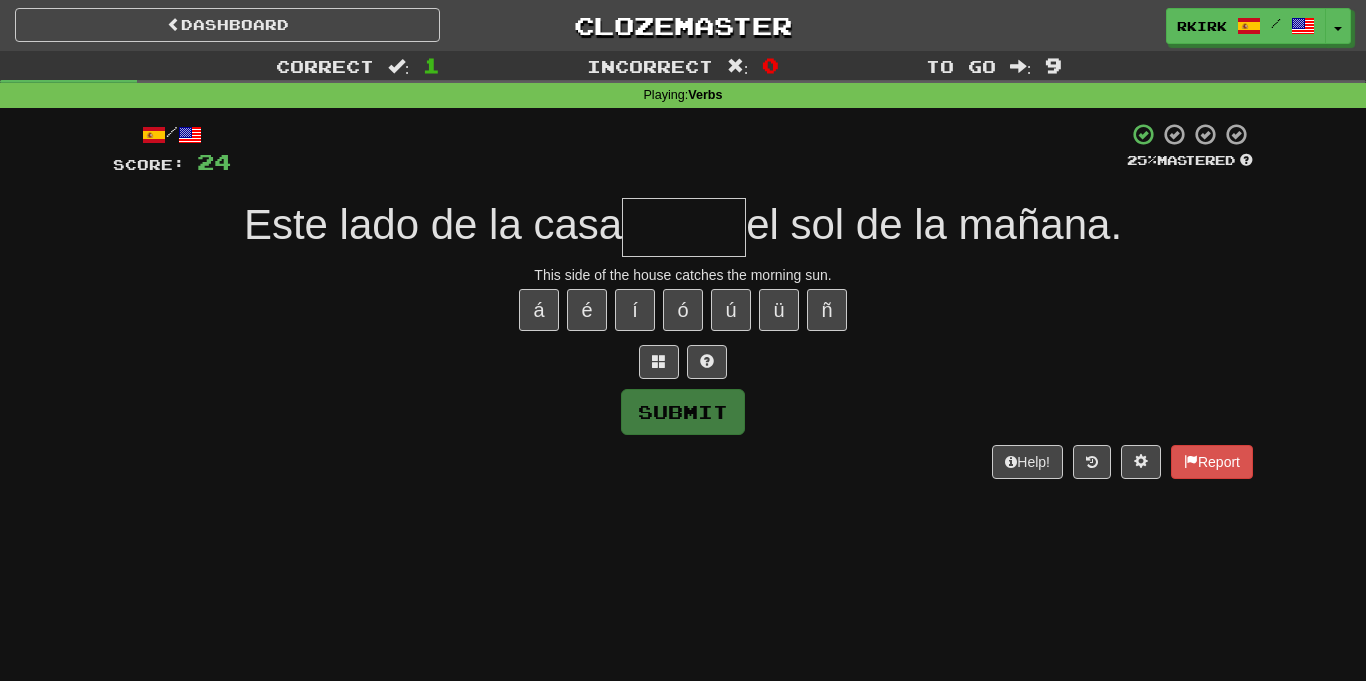 type on "*" 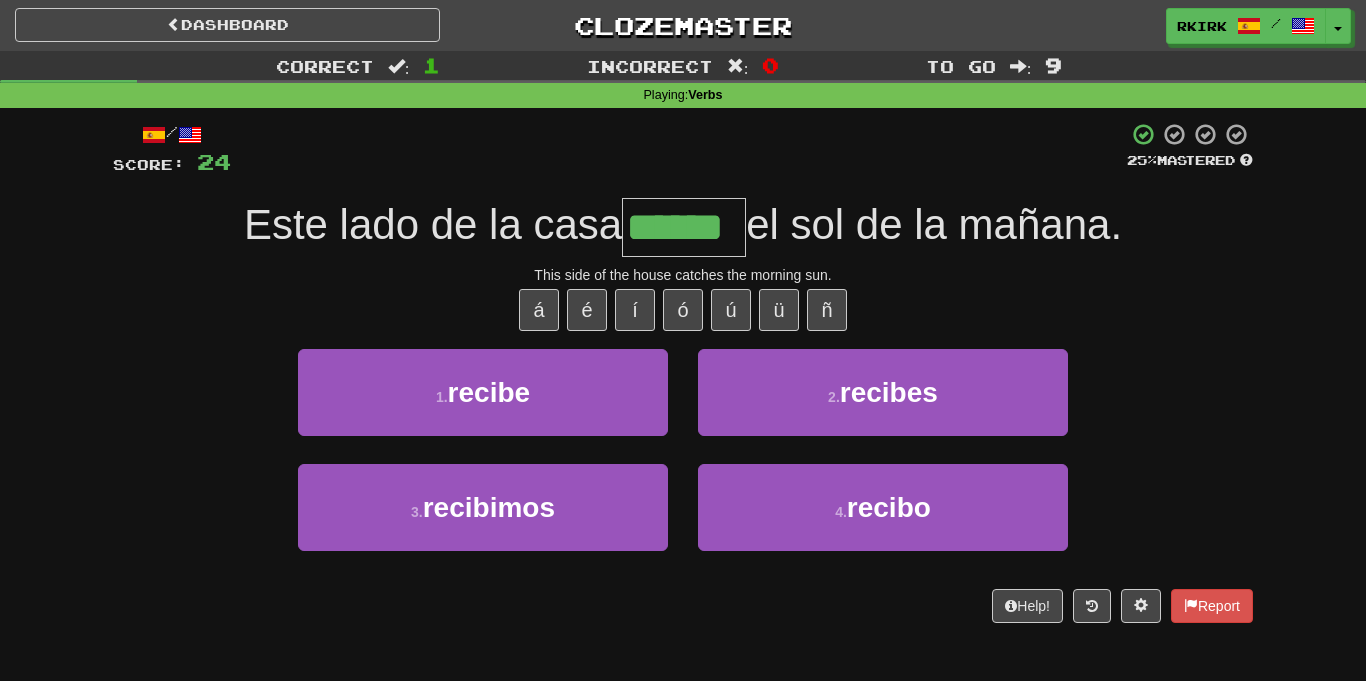 type on "******" 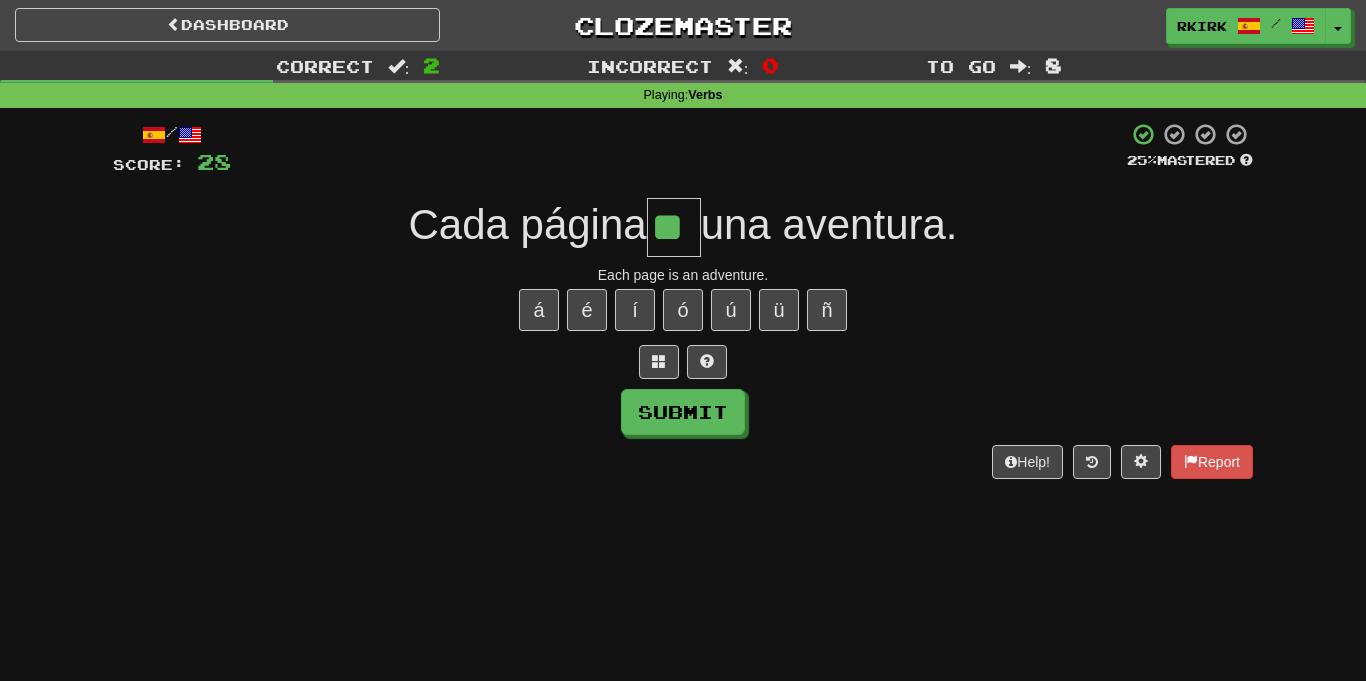 type on "**" 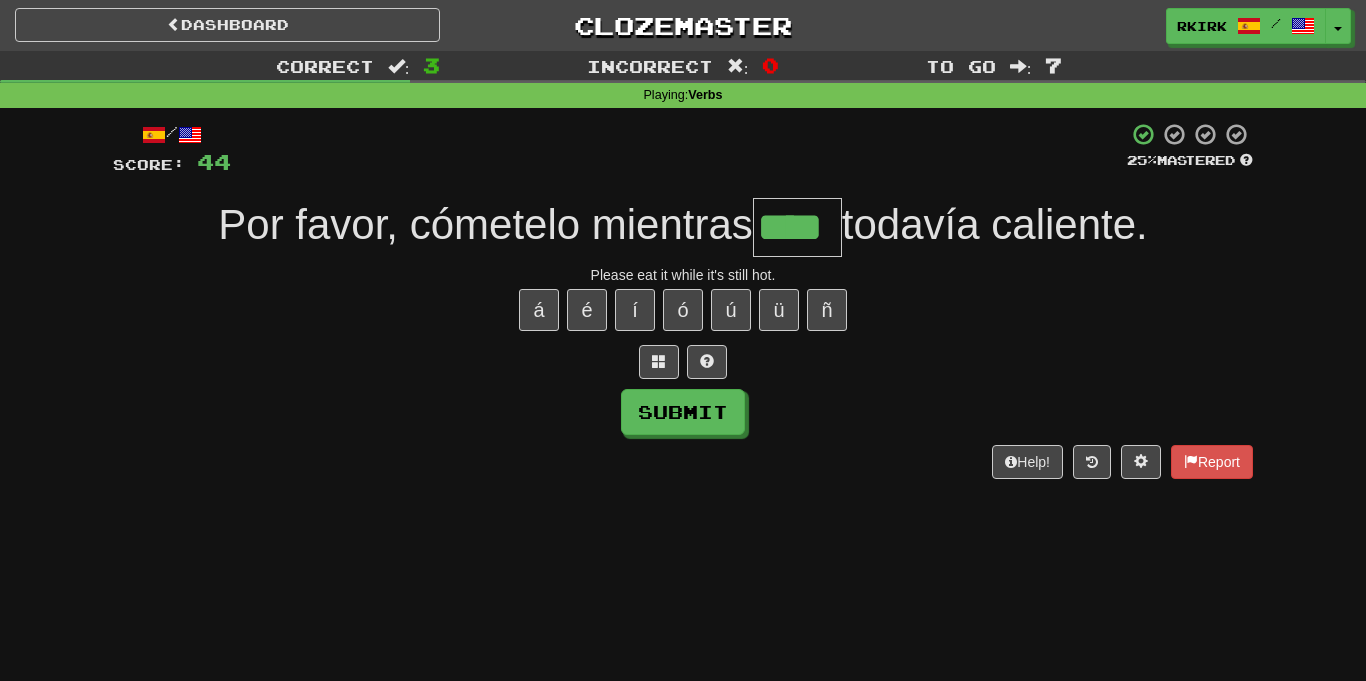 type on "****" 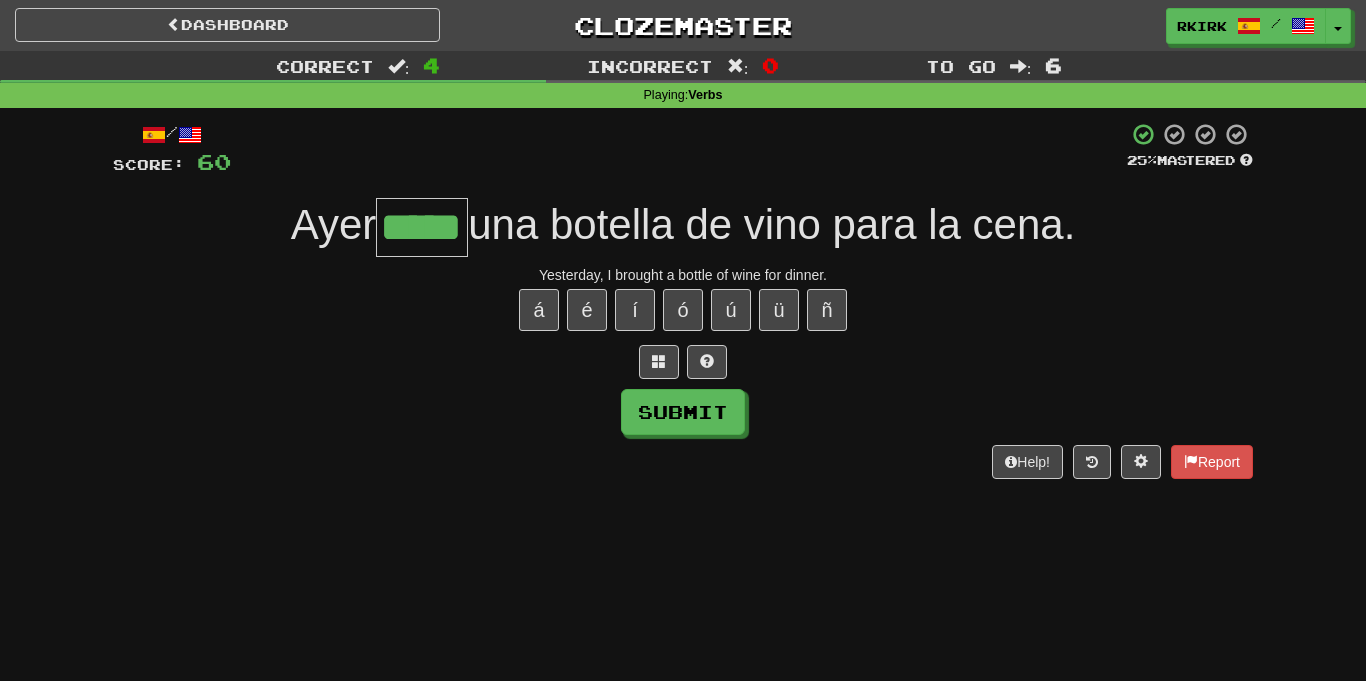 type on "*****" 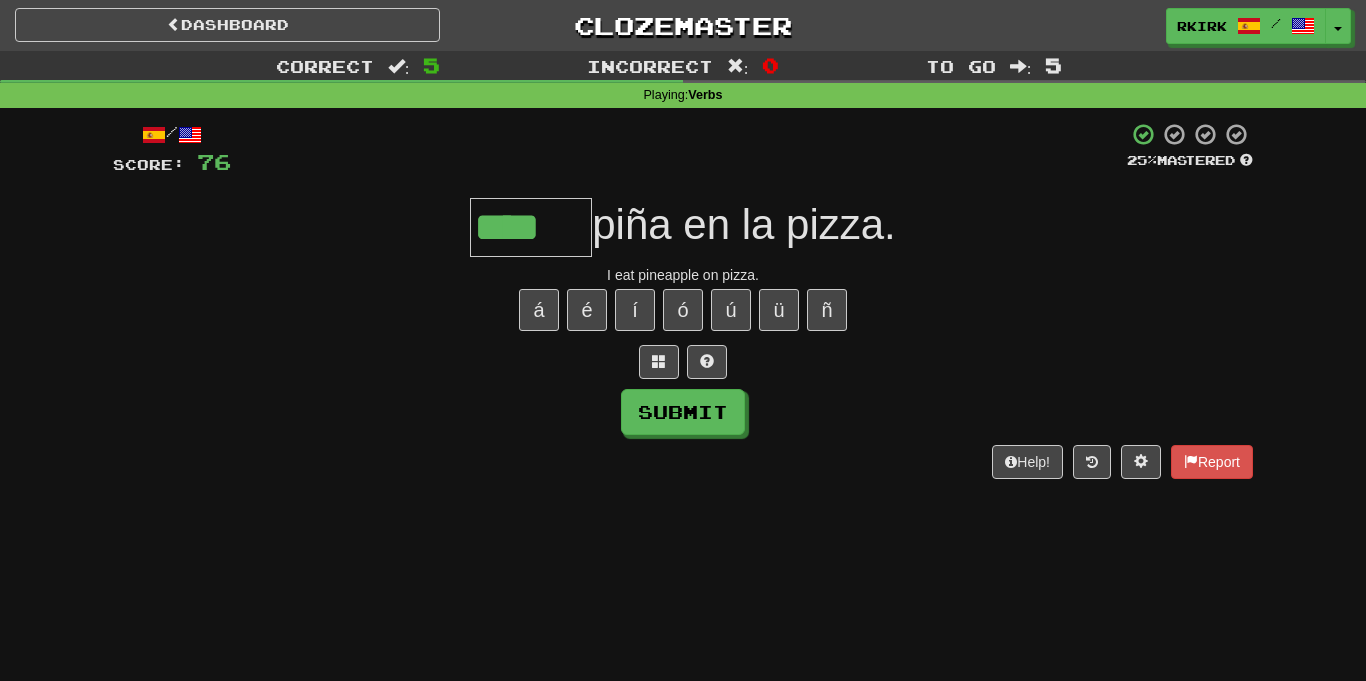 type on "****" 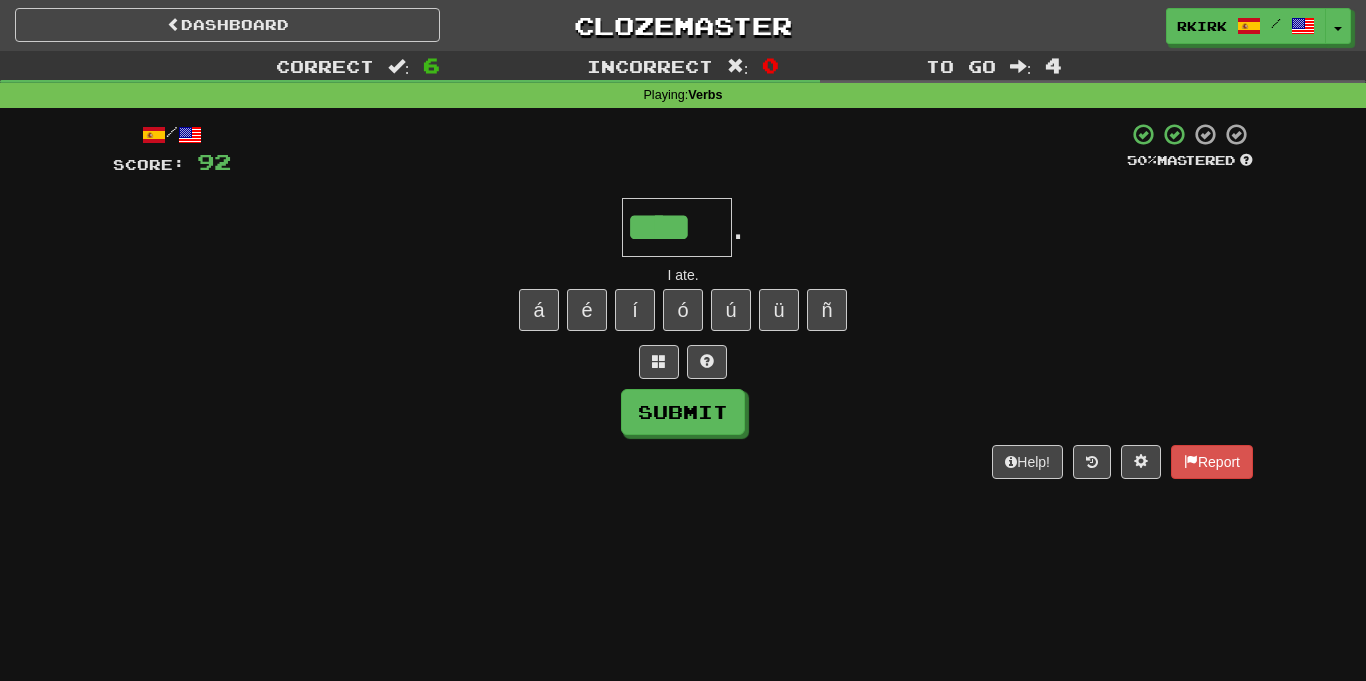 type on "****" 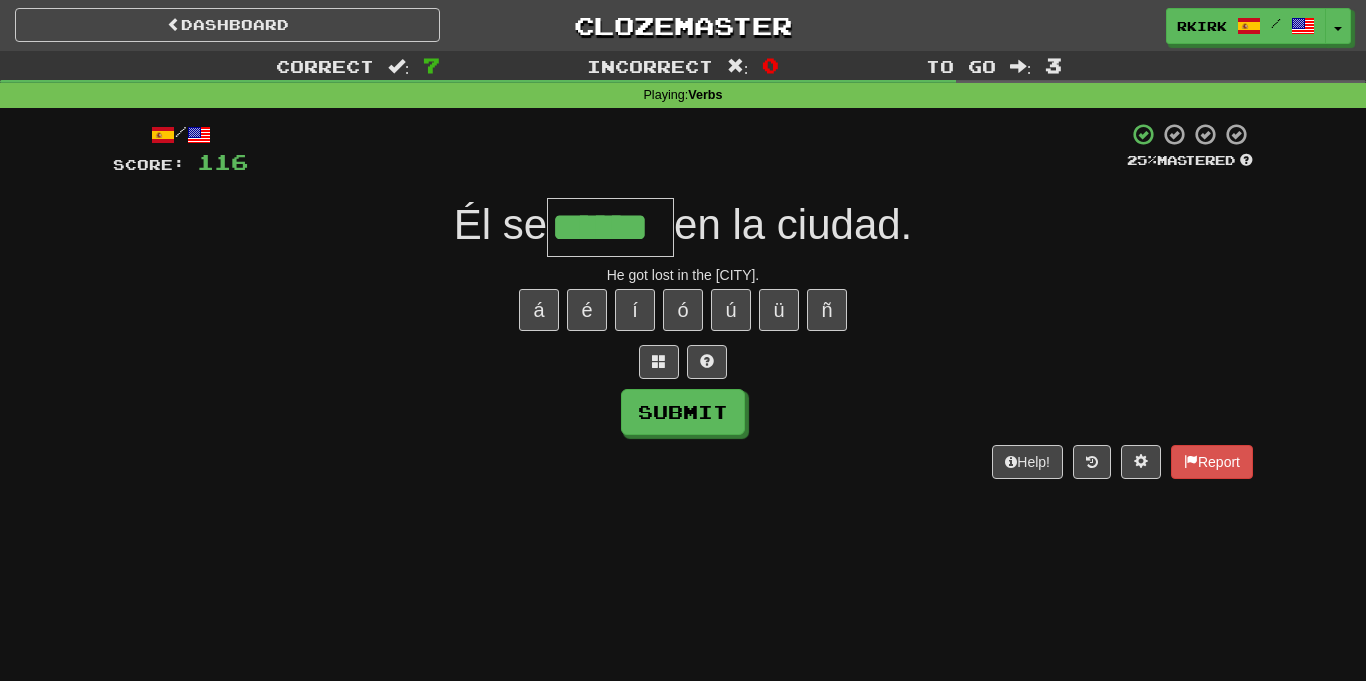 type on "******" 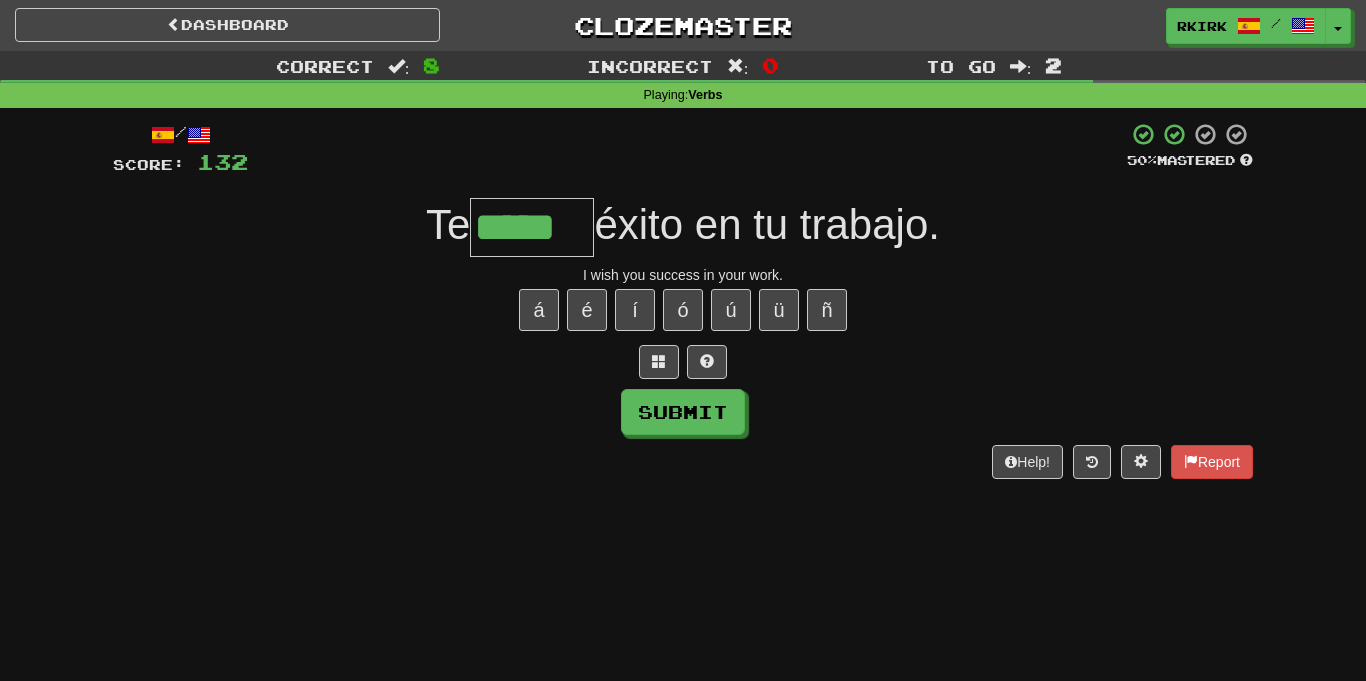 type on "*****" 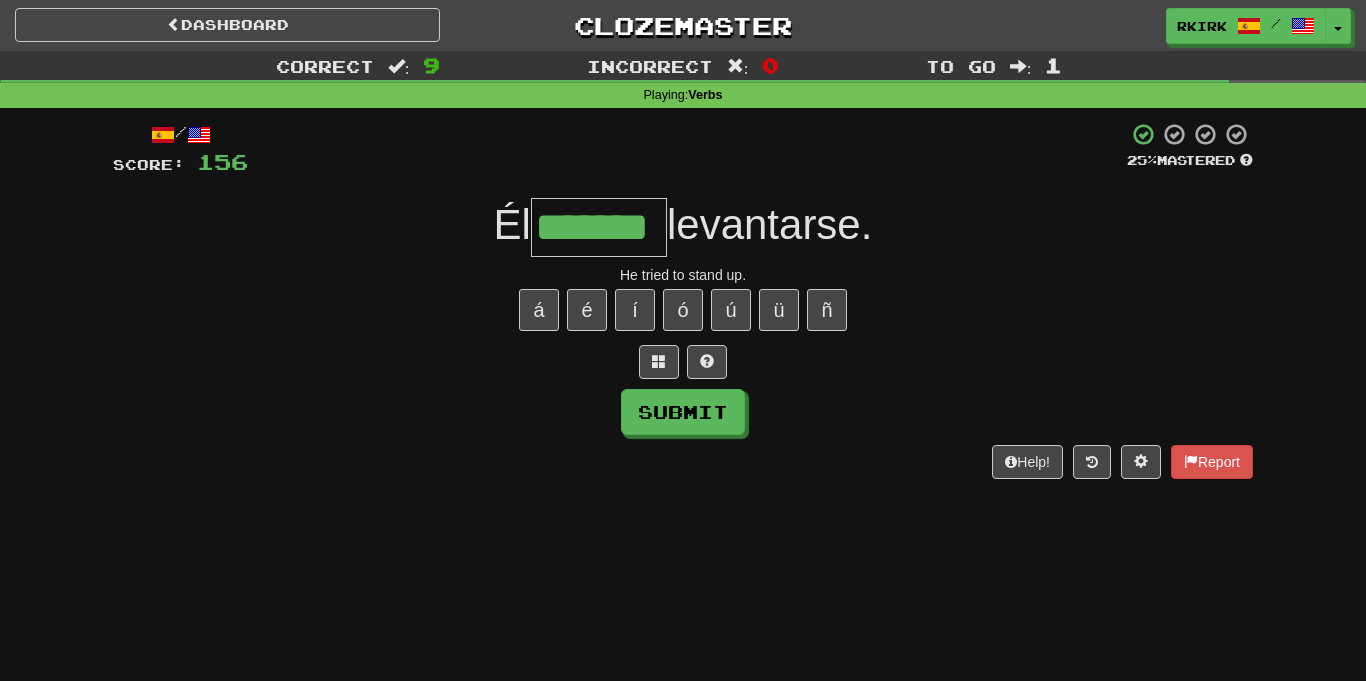 type on "*******" 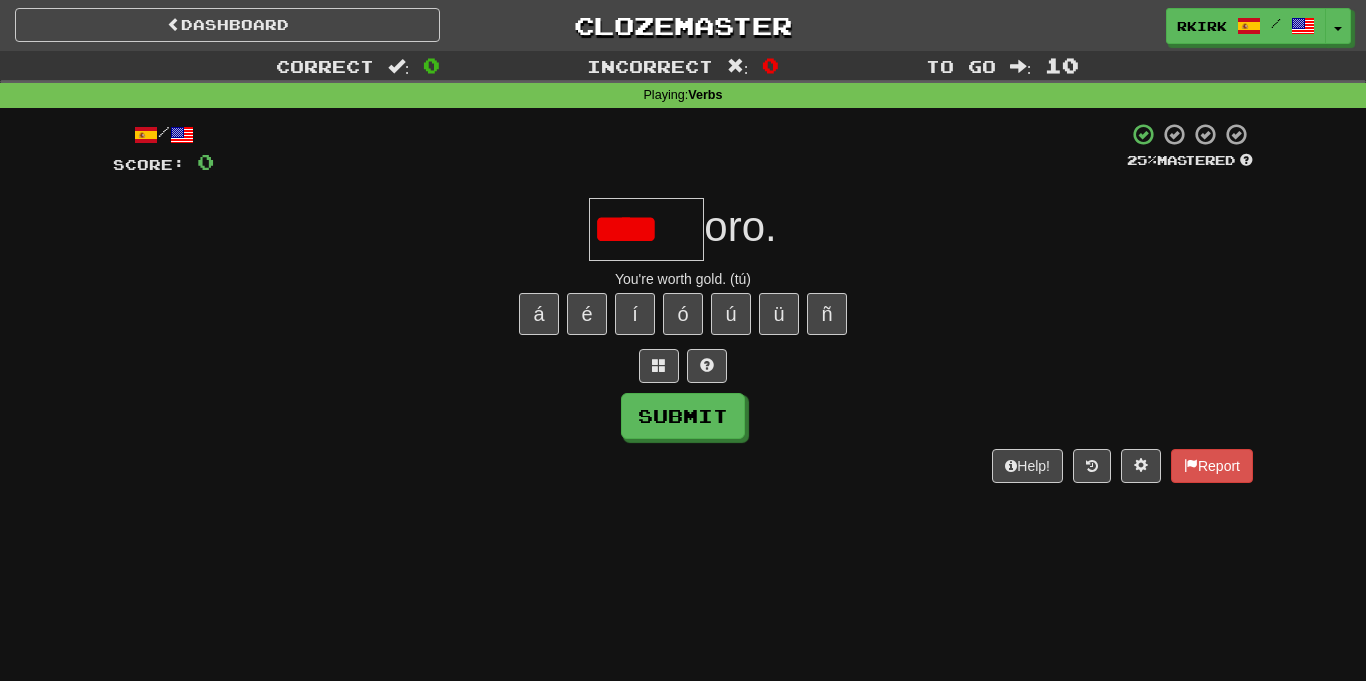 scroll, scrollTop: 0, scrollLeft: 0, axis: both 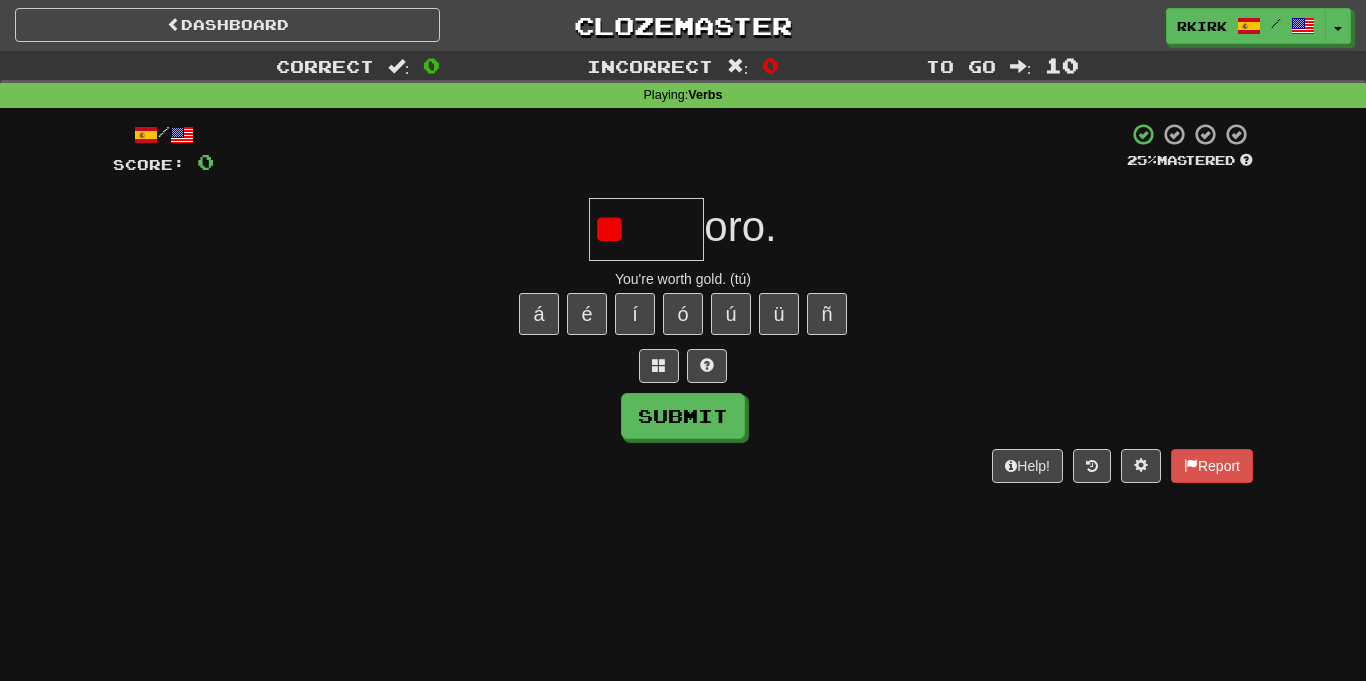 type on "*" 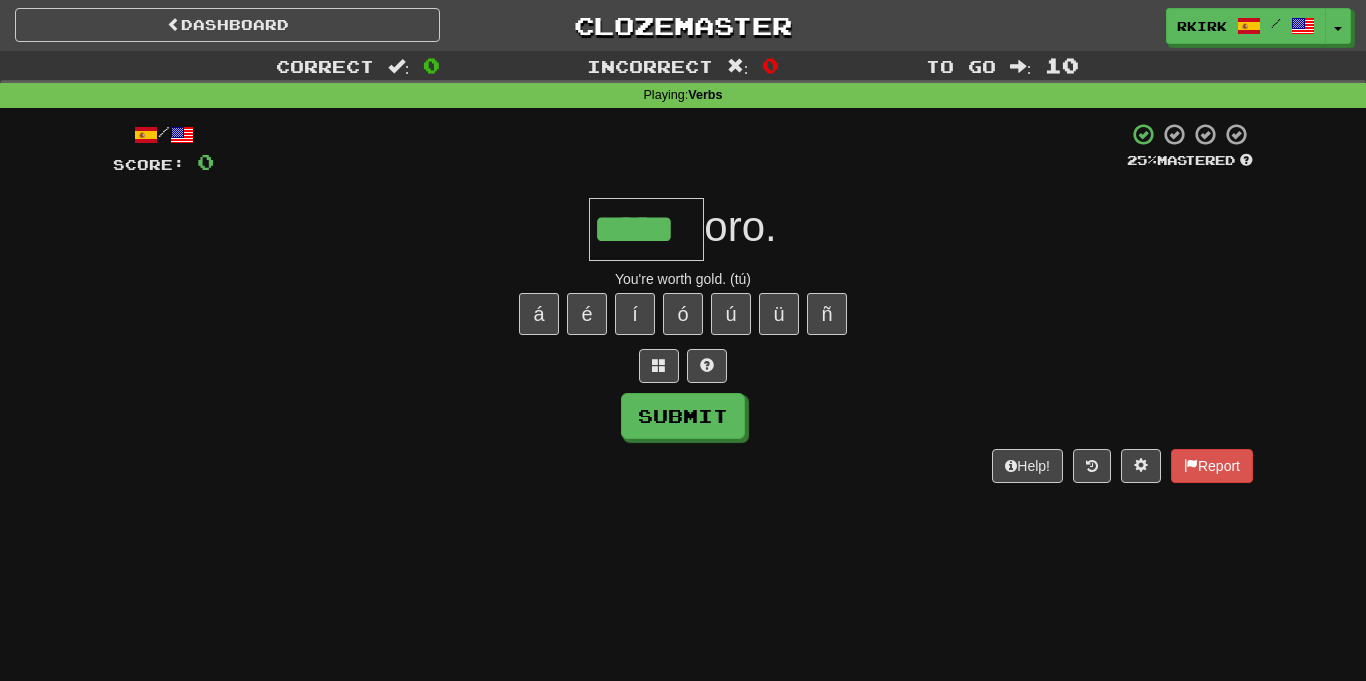 type on "*****" 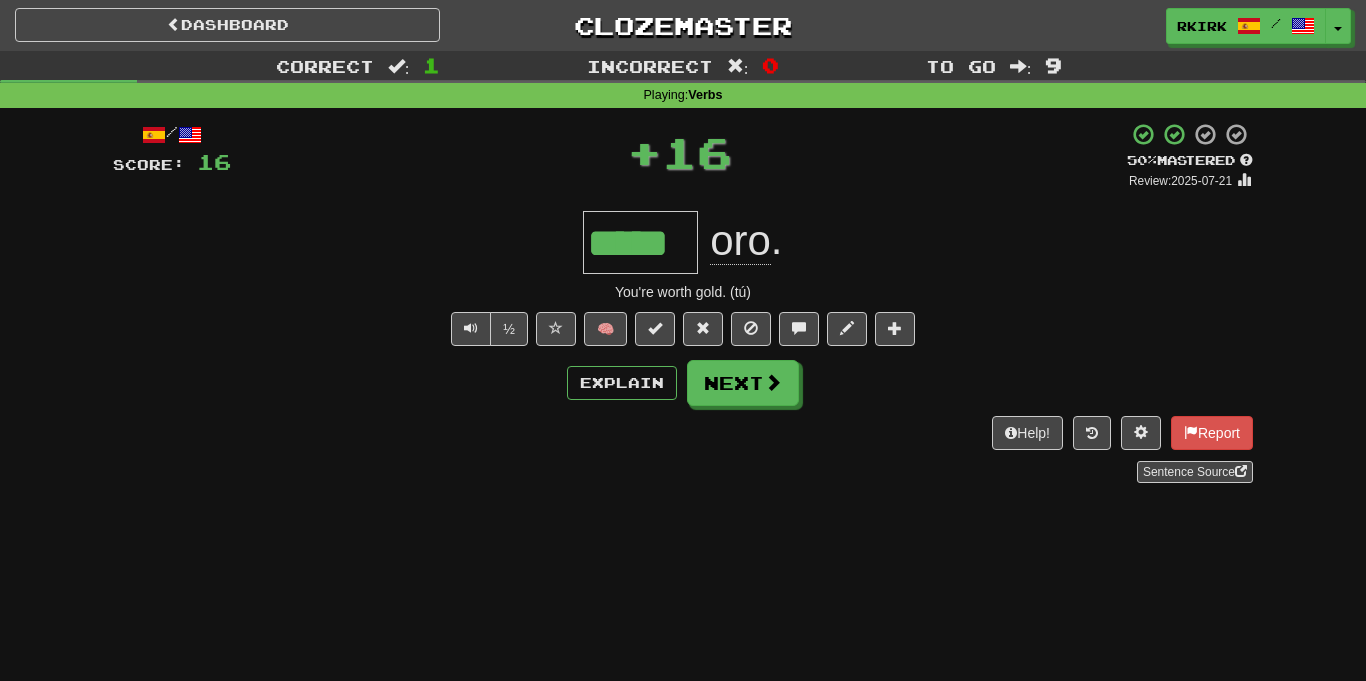 type 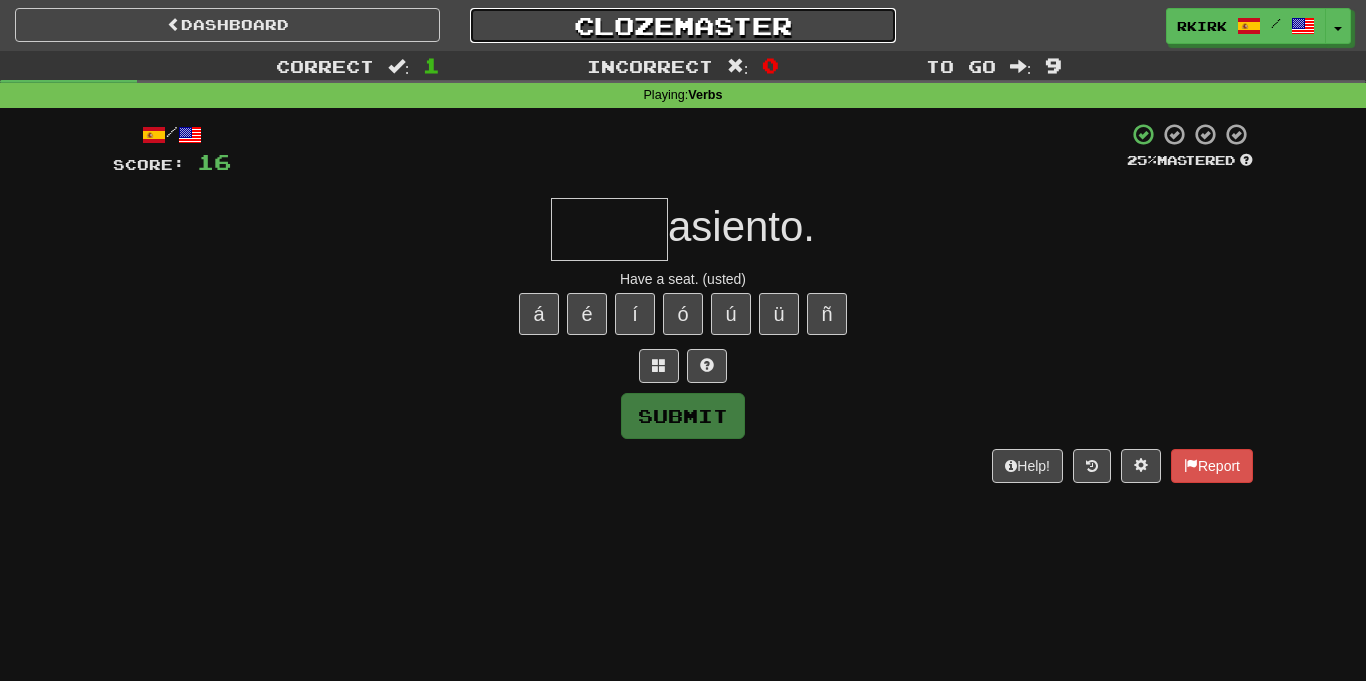click on "Clozemaster" at bounding box center [682, 25] 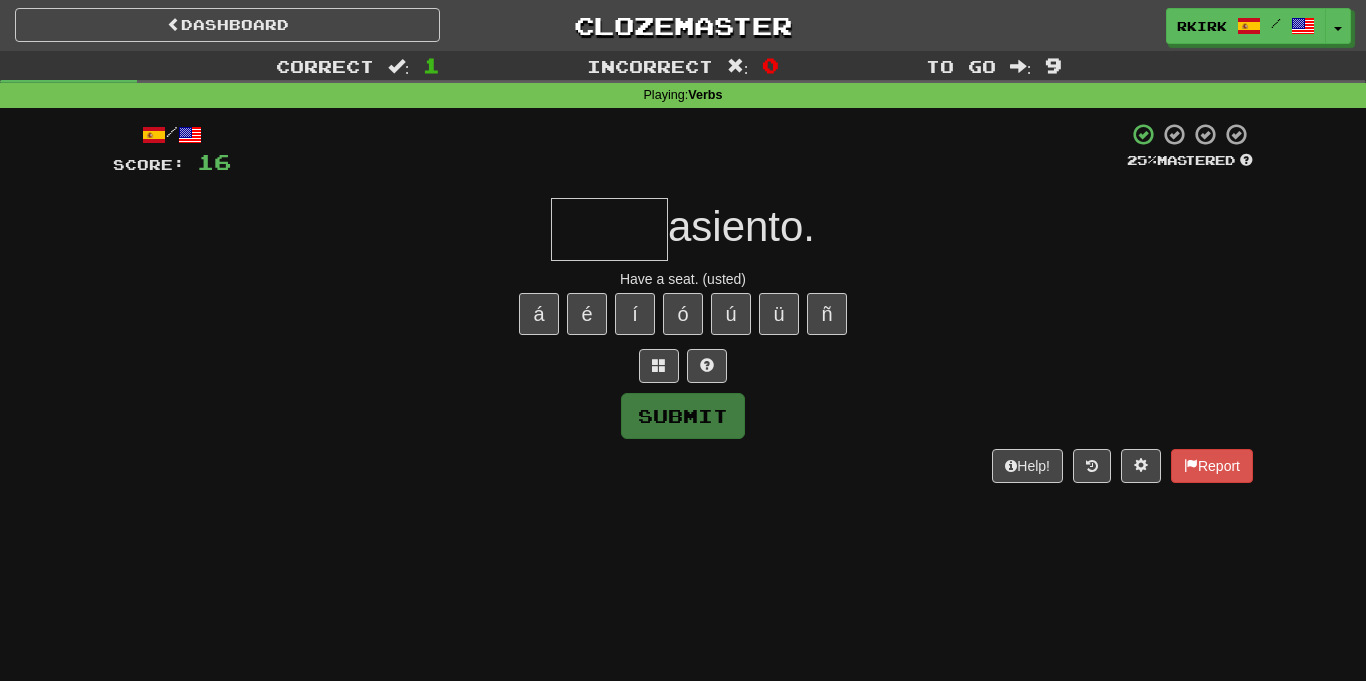 click on "asiento." at bounding box center (683, 229) 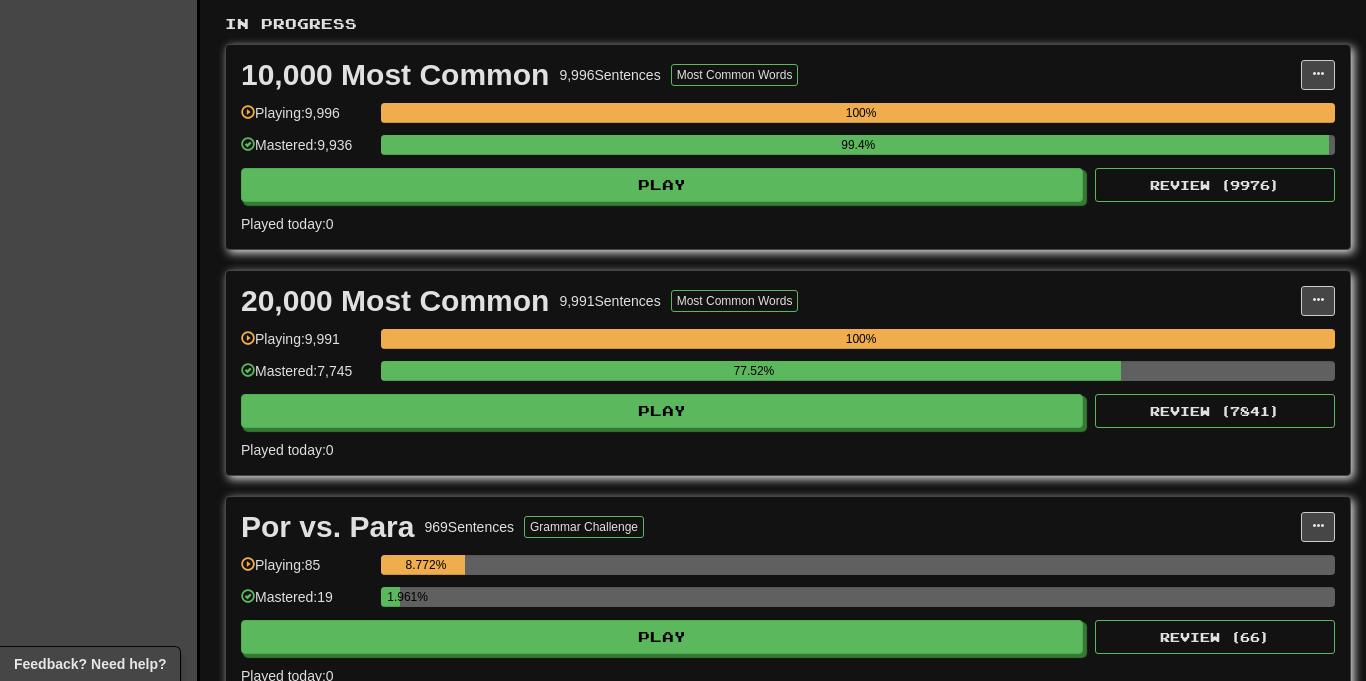scroll, scrollTop: 1104, scrollLeft: 0, axis: vertical 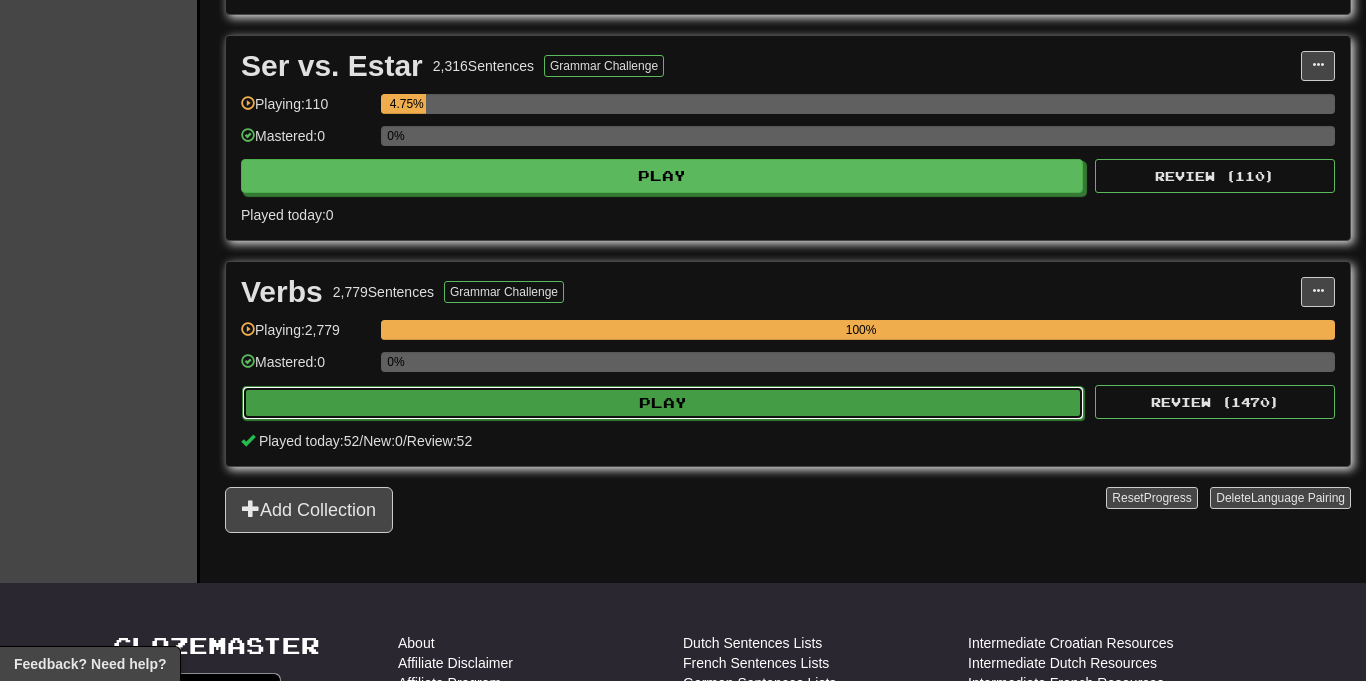 click on "Play" at bounding box center (663, 403) 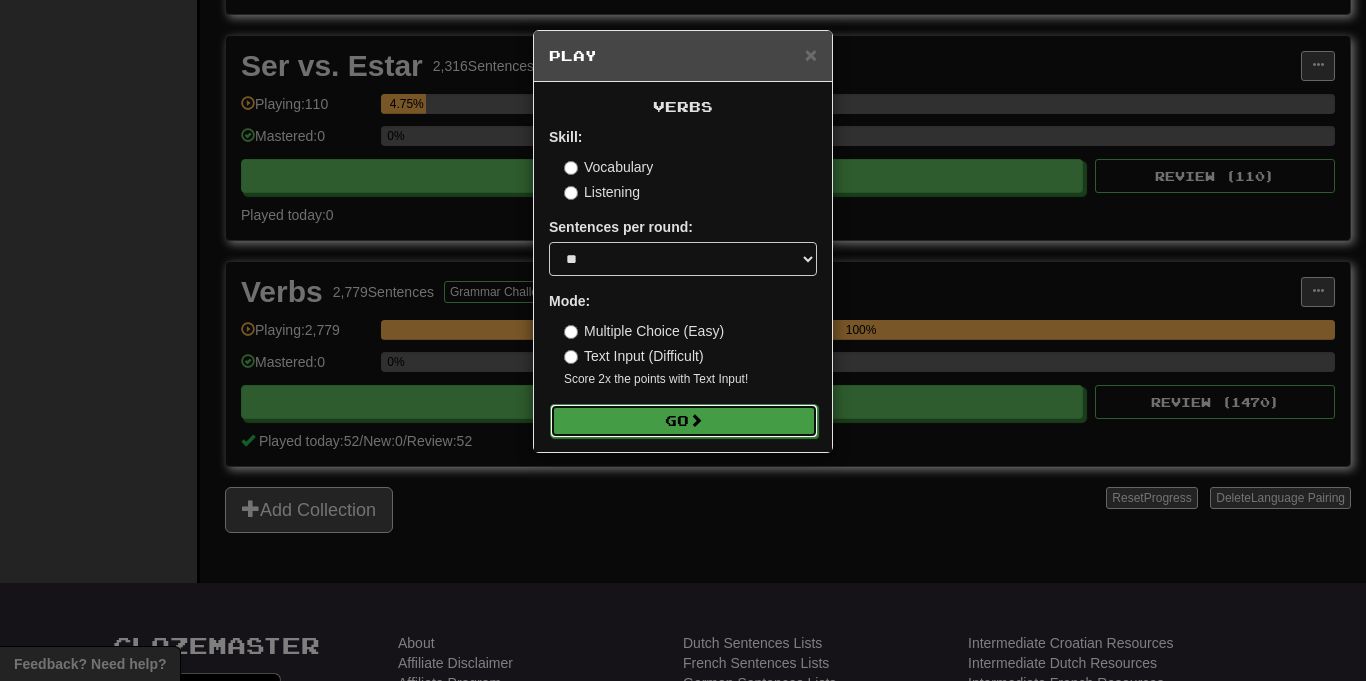 click on "Go" at bounding box center [684, 421] 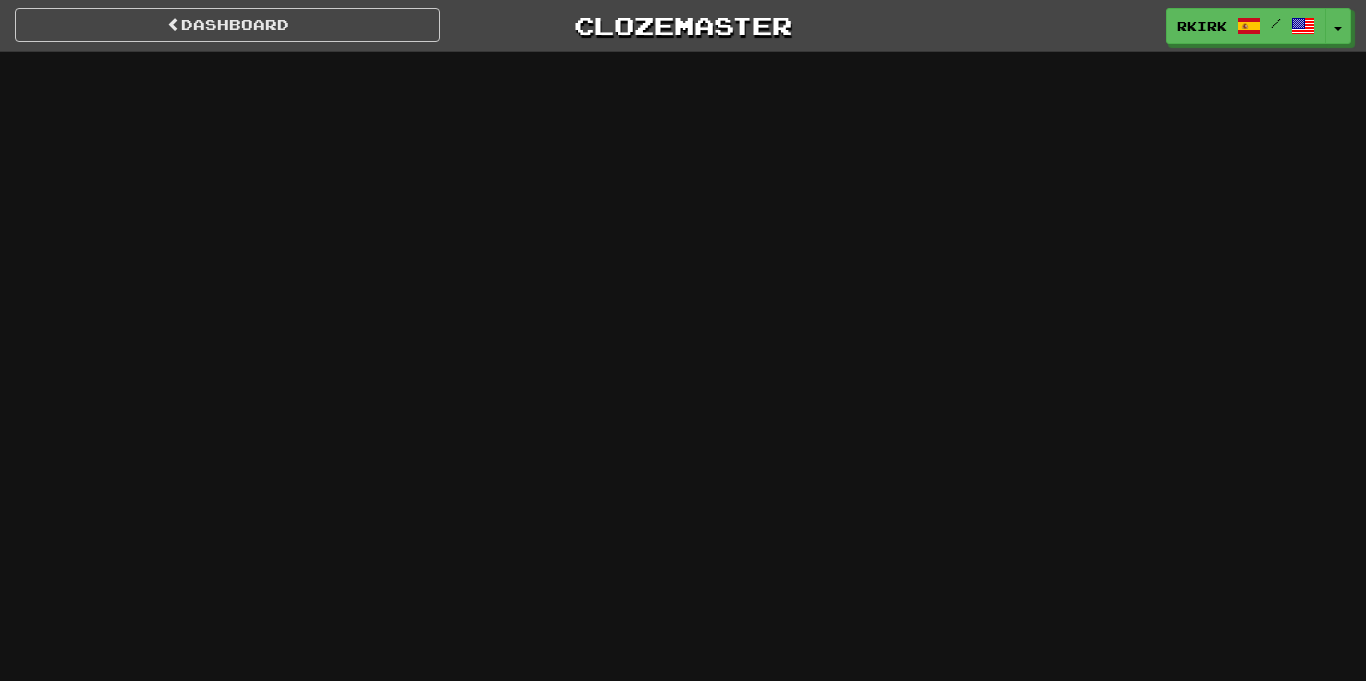 scroll, scrollTop: 0, scrollLeft: 0, axis: both 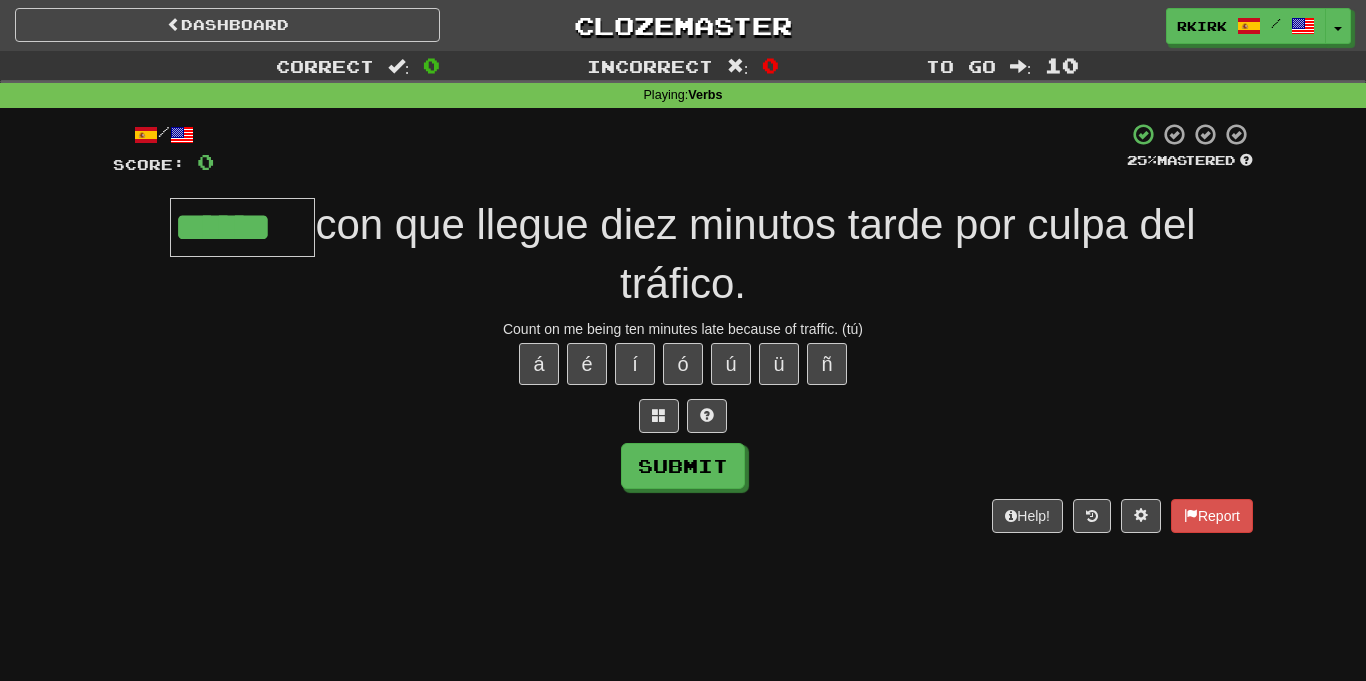 type on "******" 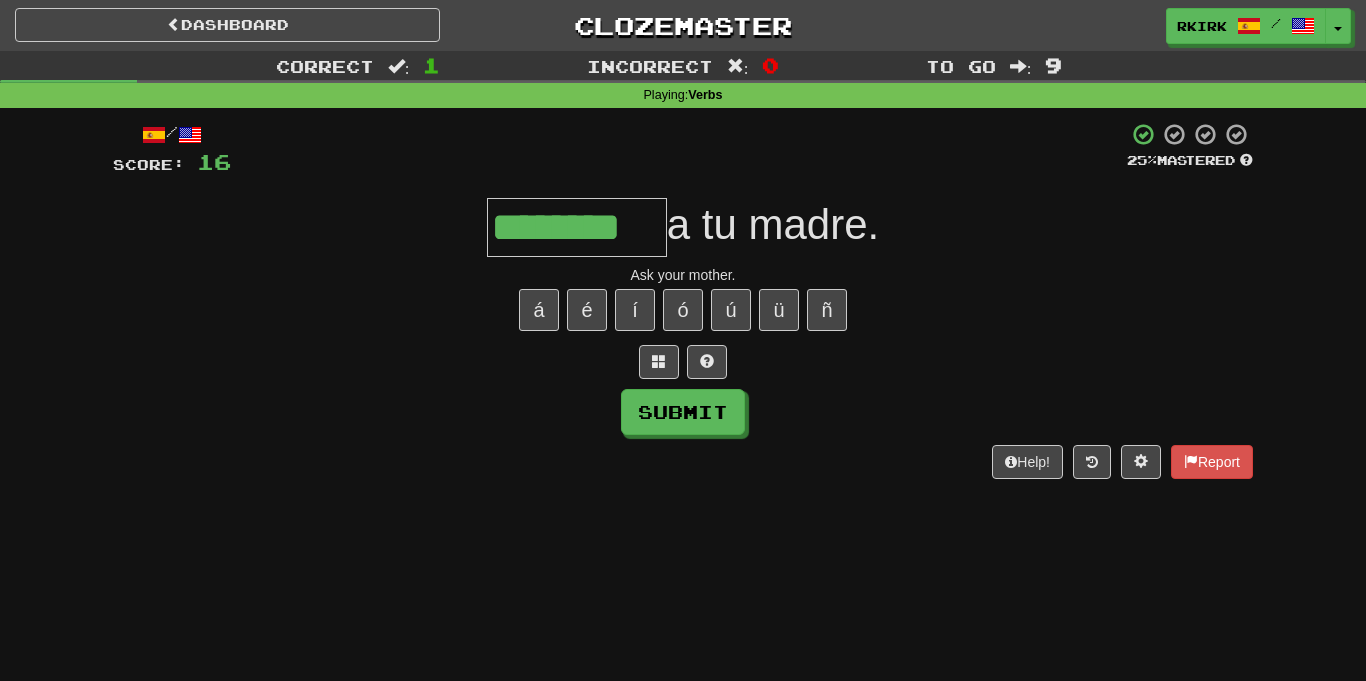type on "********" 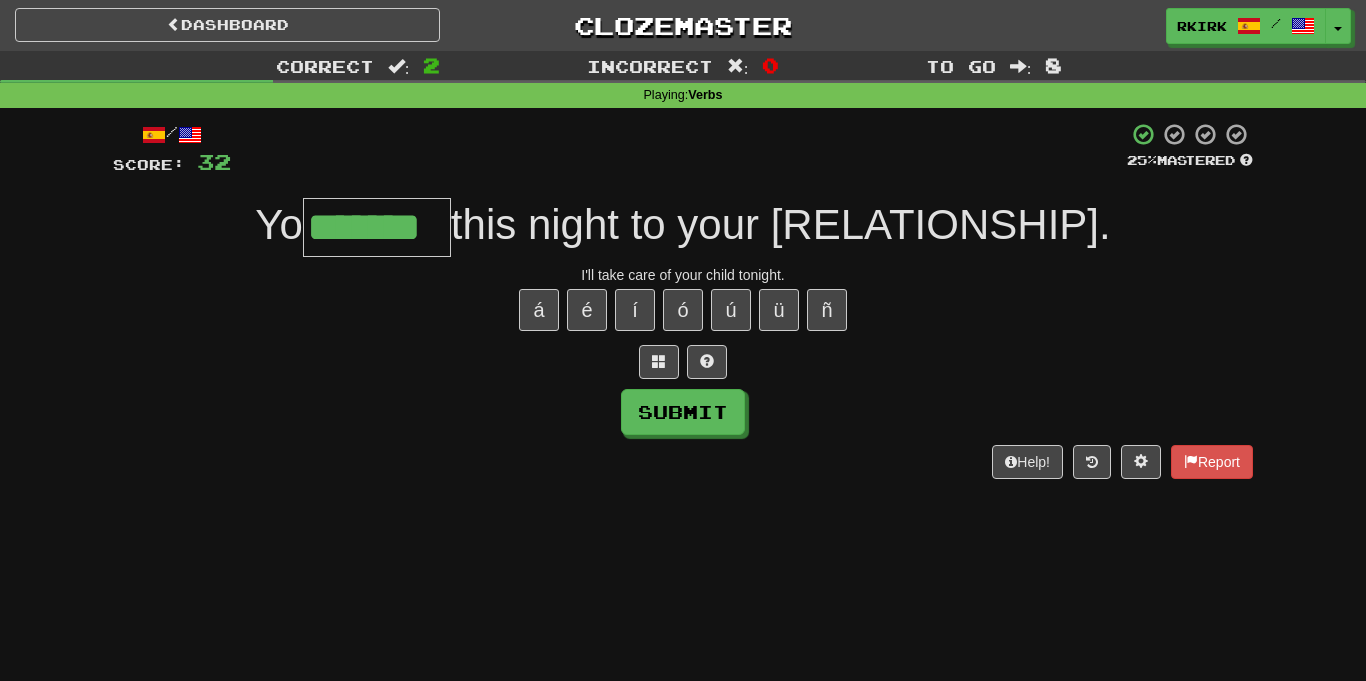 type on "*******" 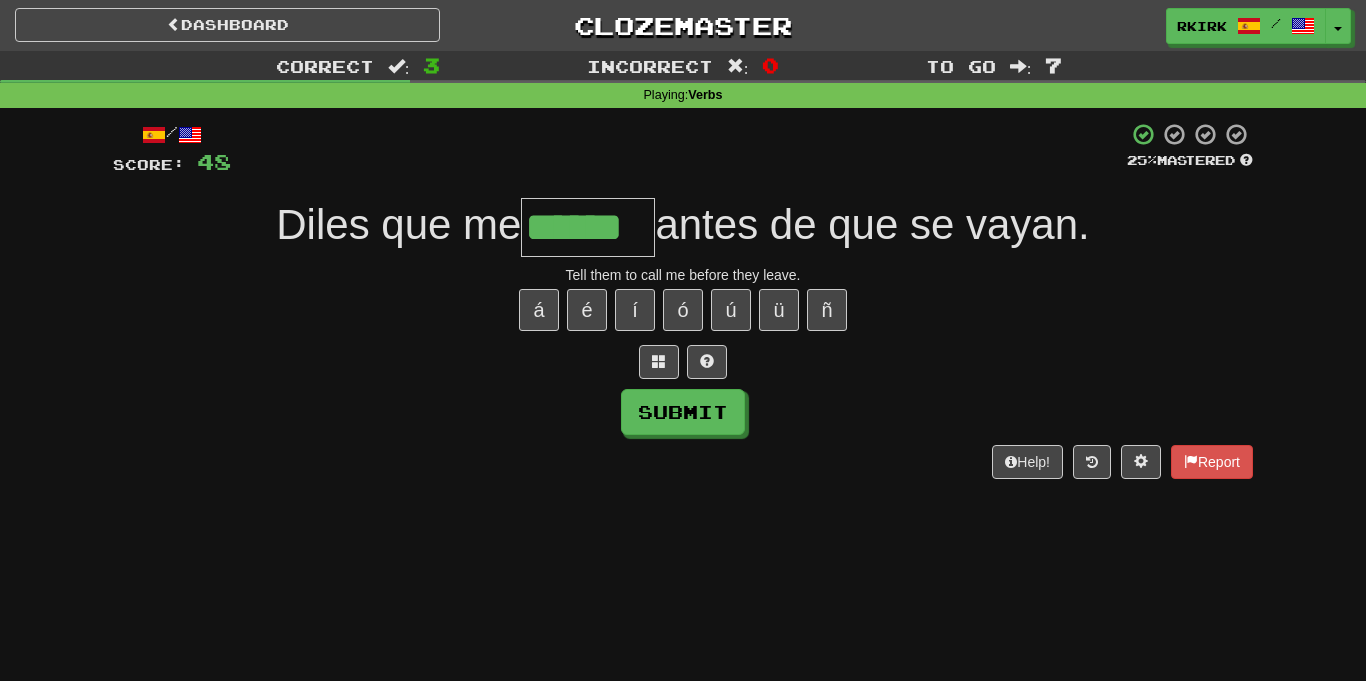 type on "******" 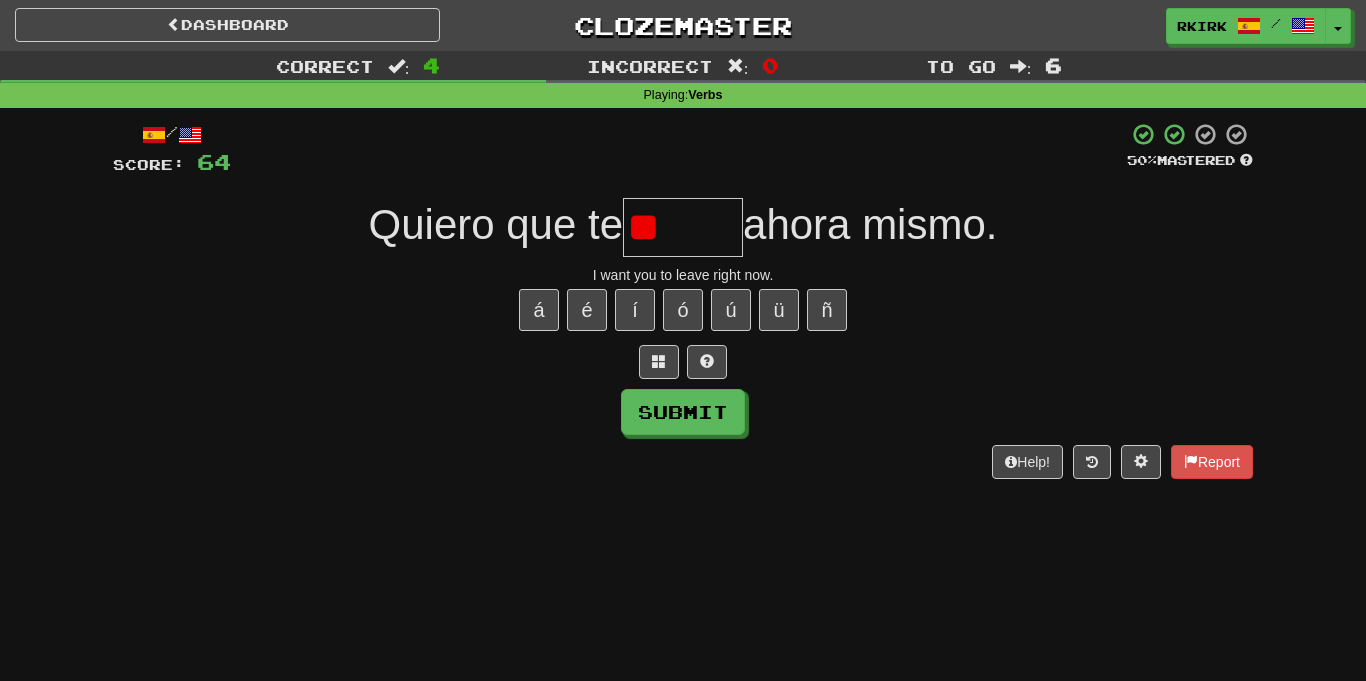type on "*" 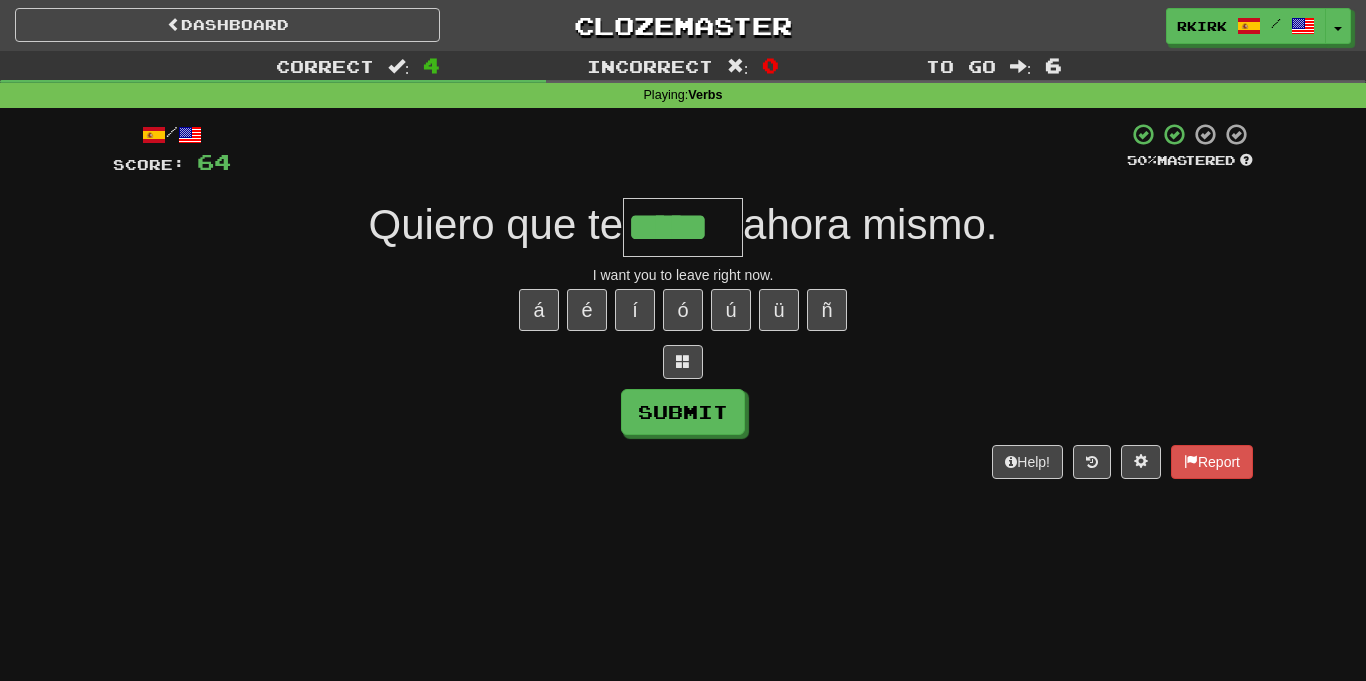 type on "*****" 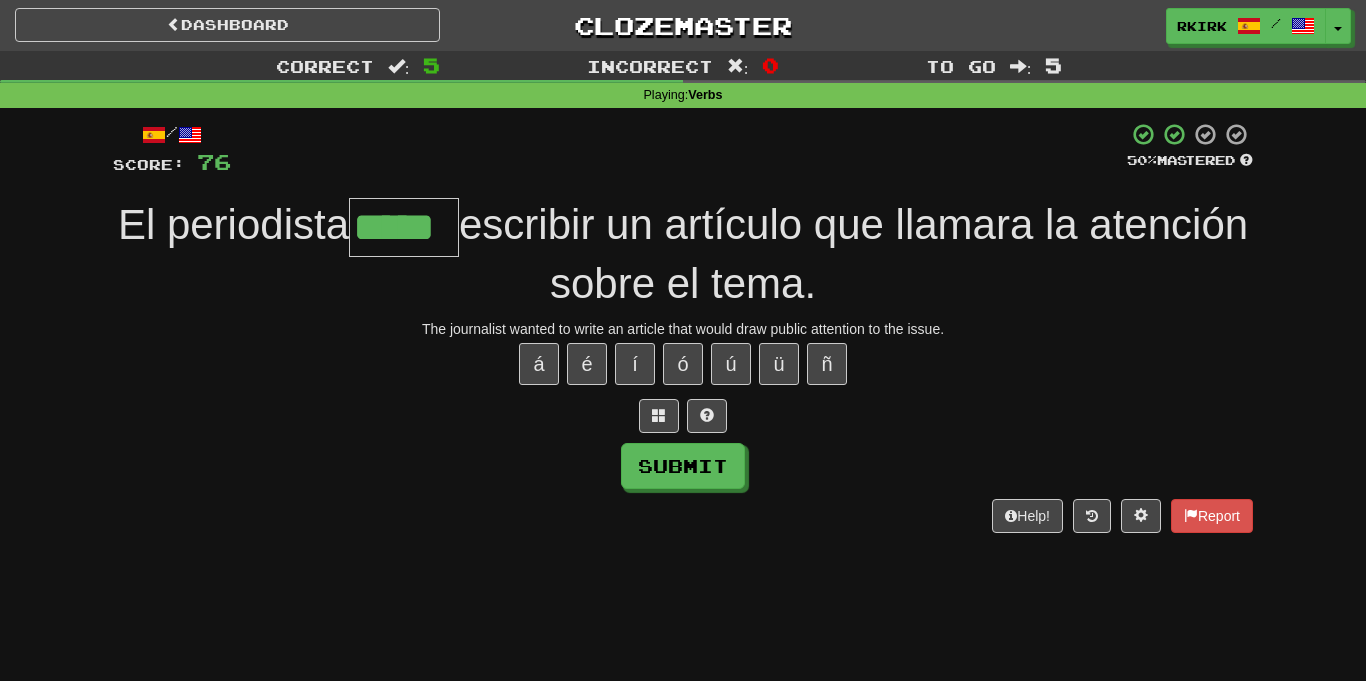 type on "*****" 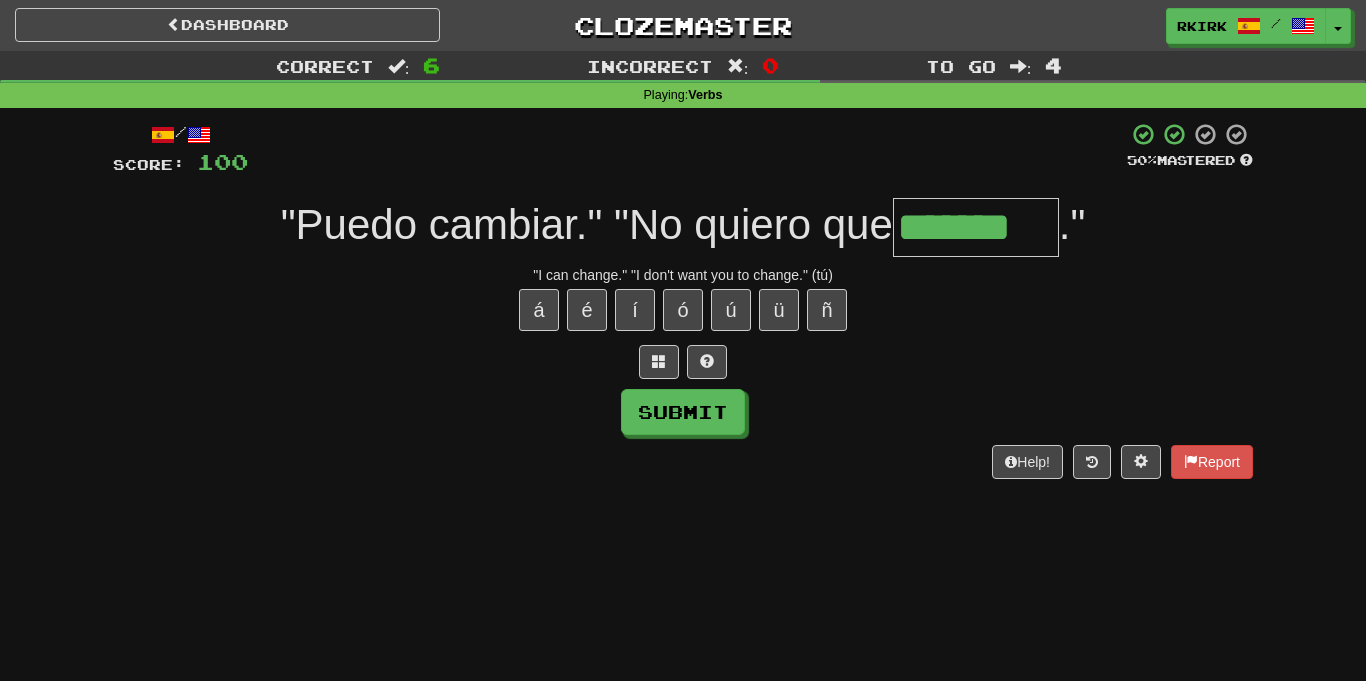type on "*******" 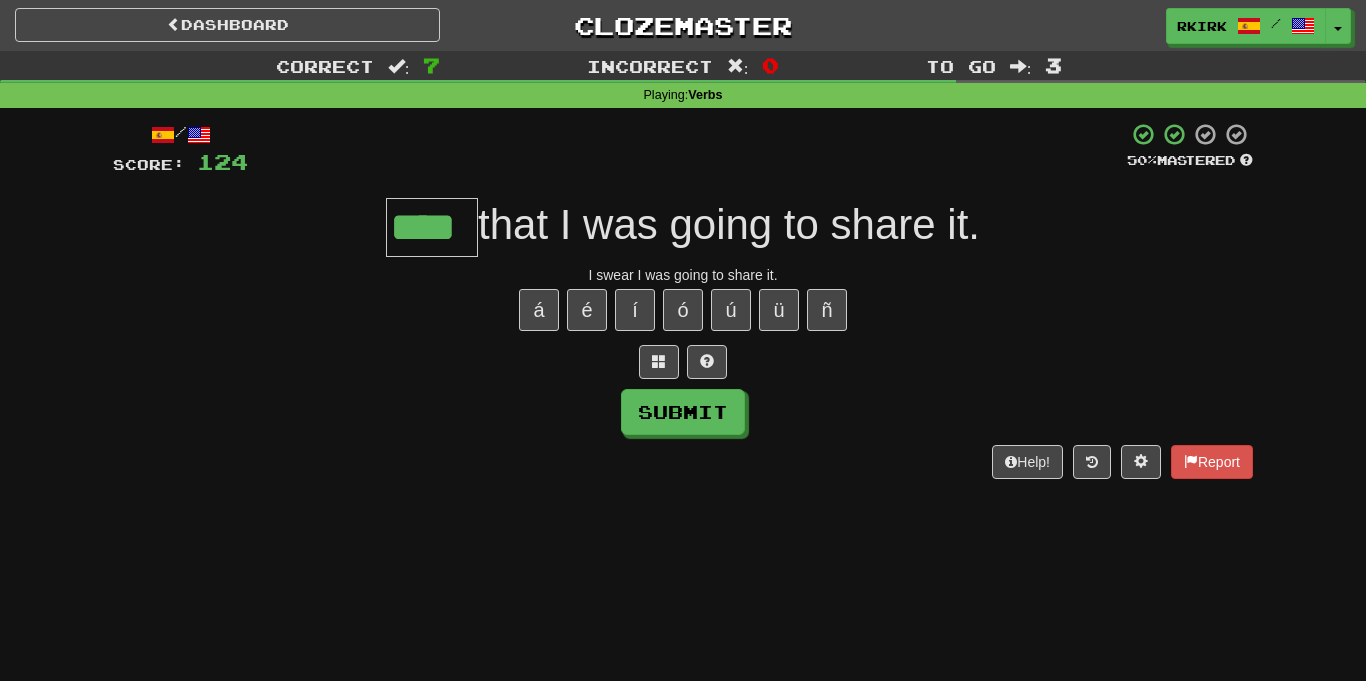 type on "****" 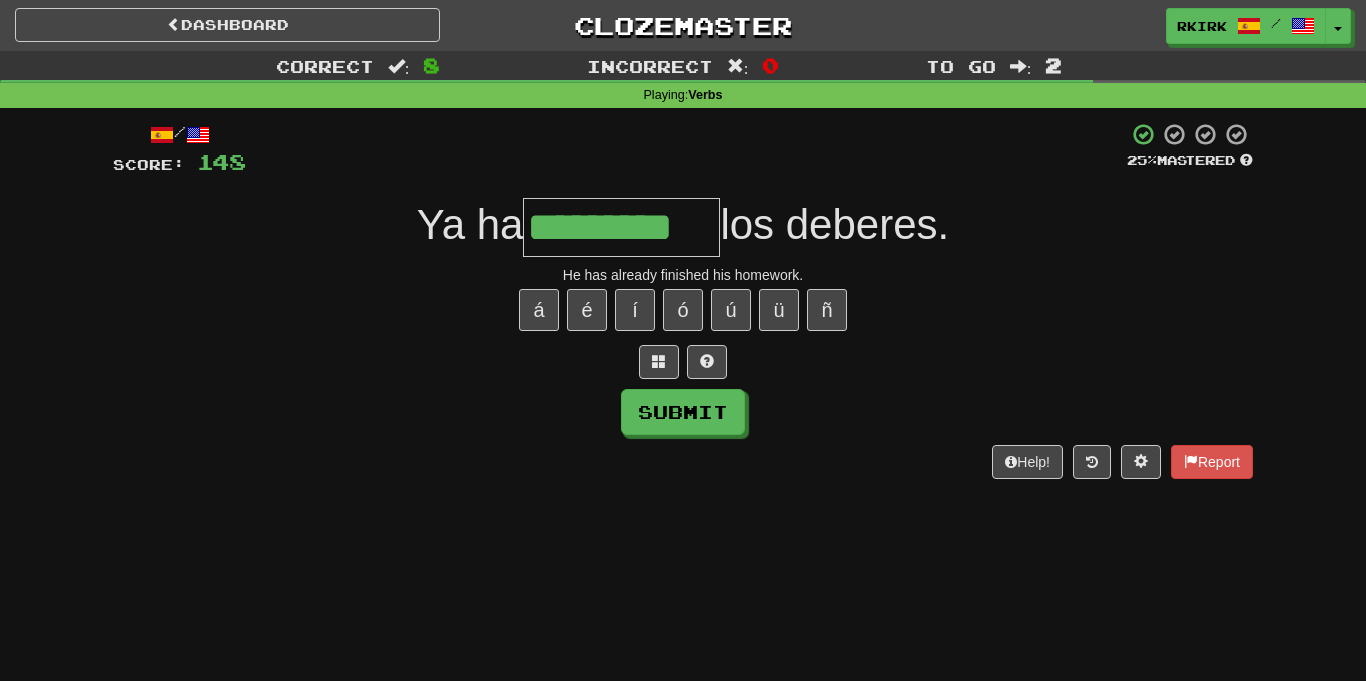 type on "*********" 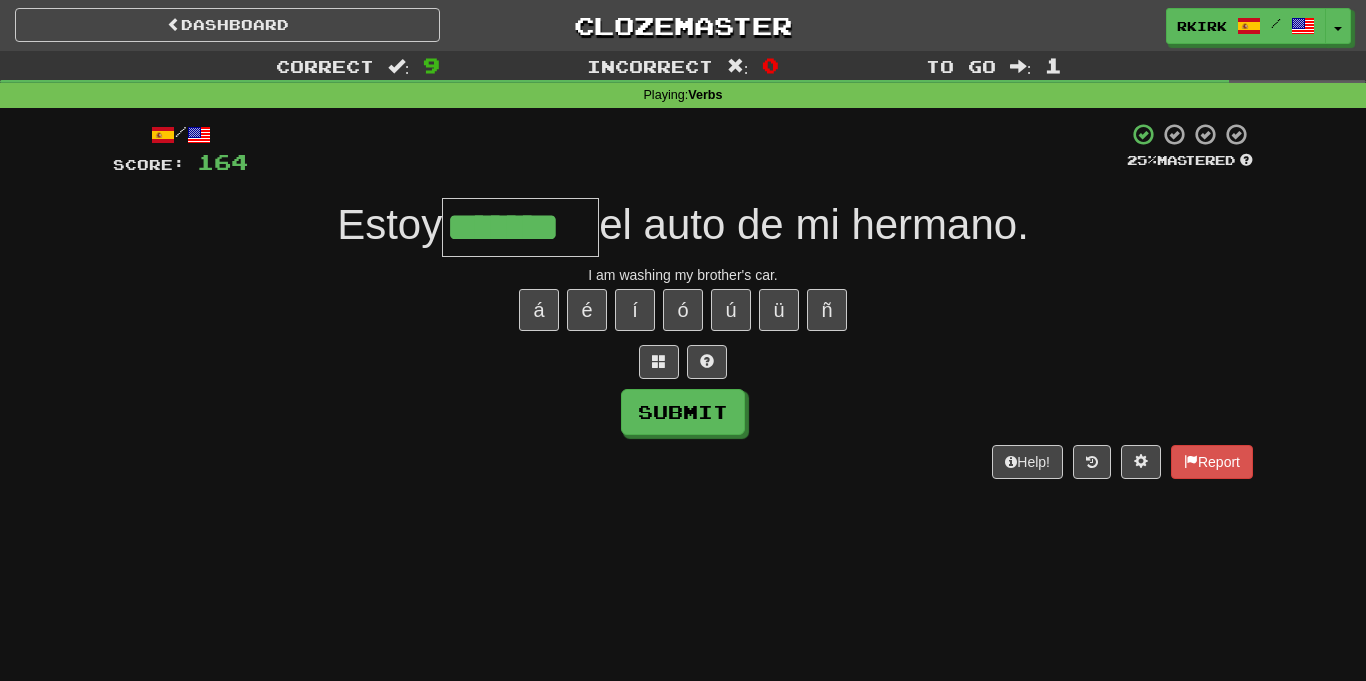 type on "*******" 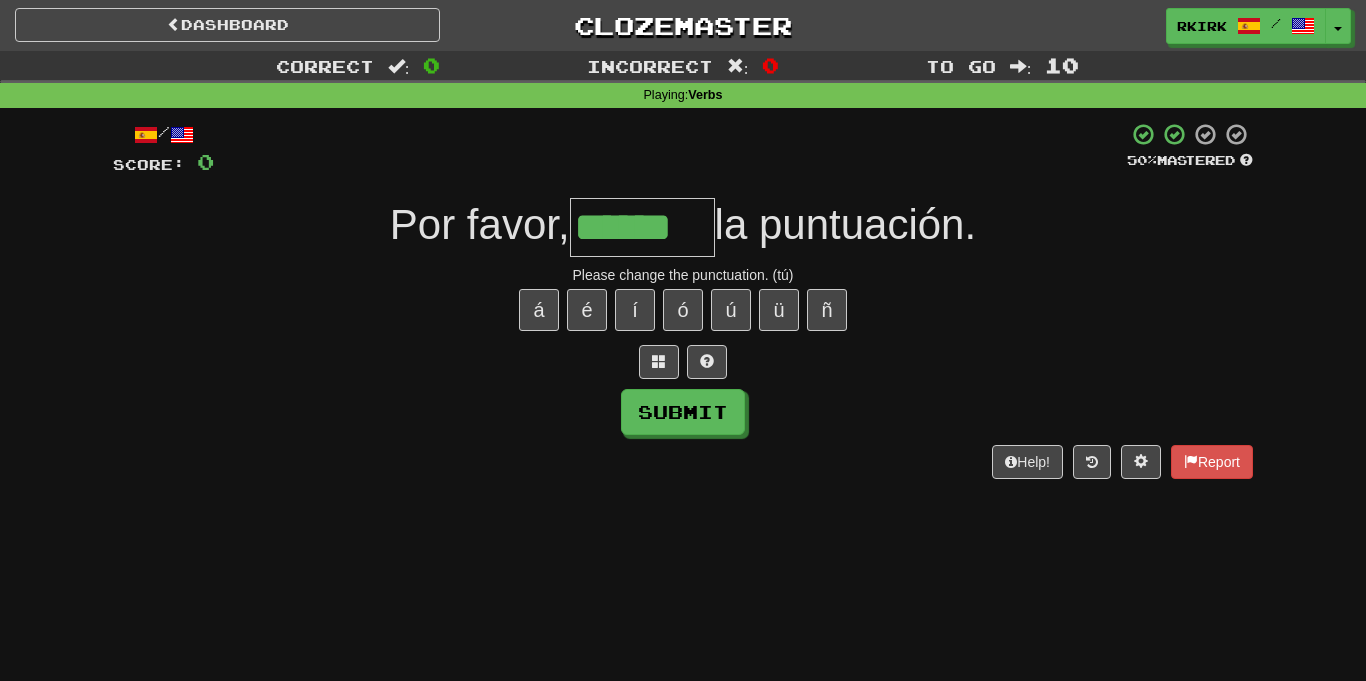 type on "******" 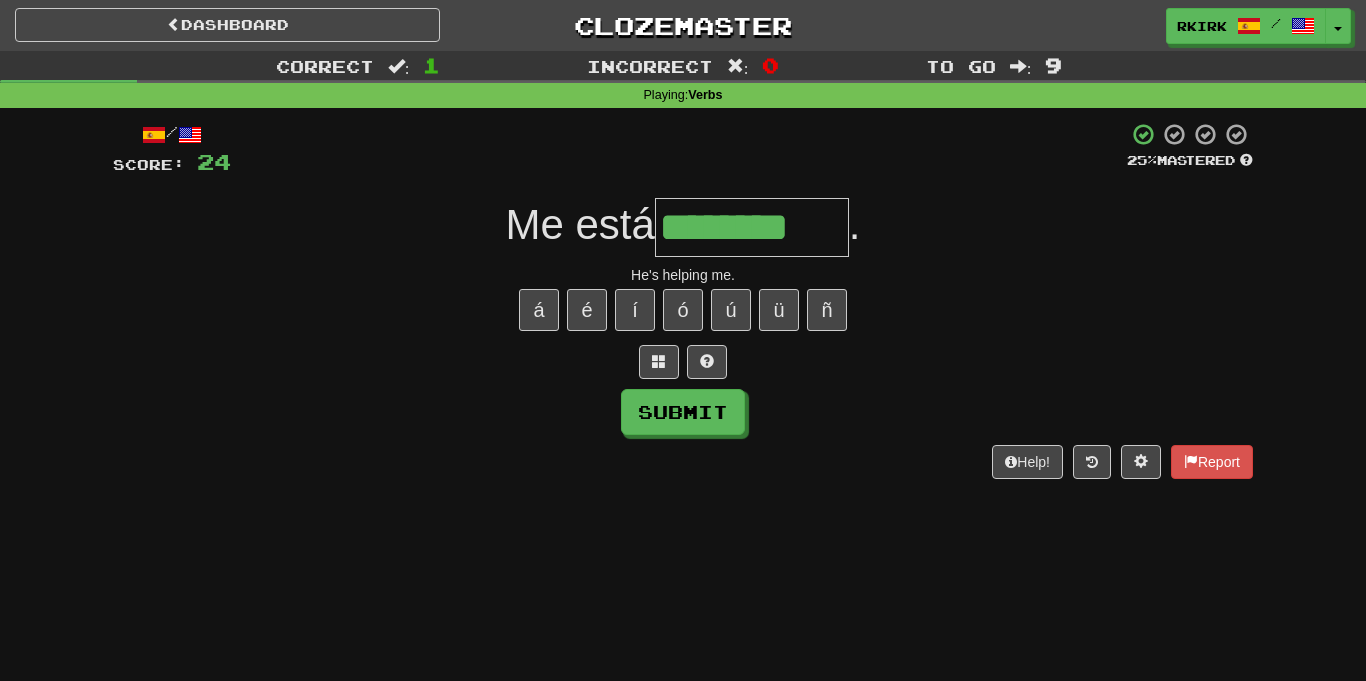type on "********" 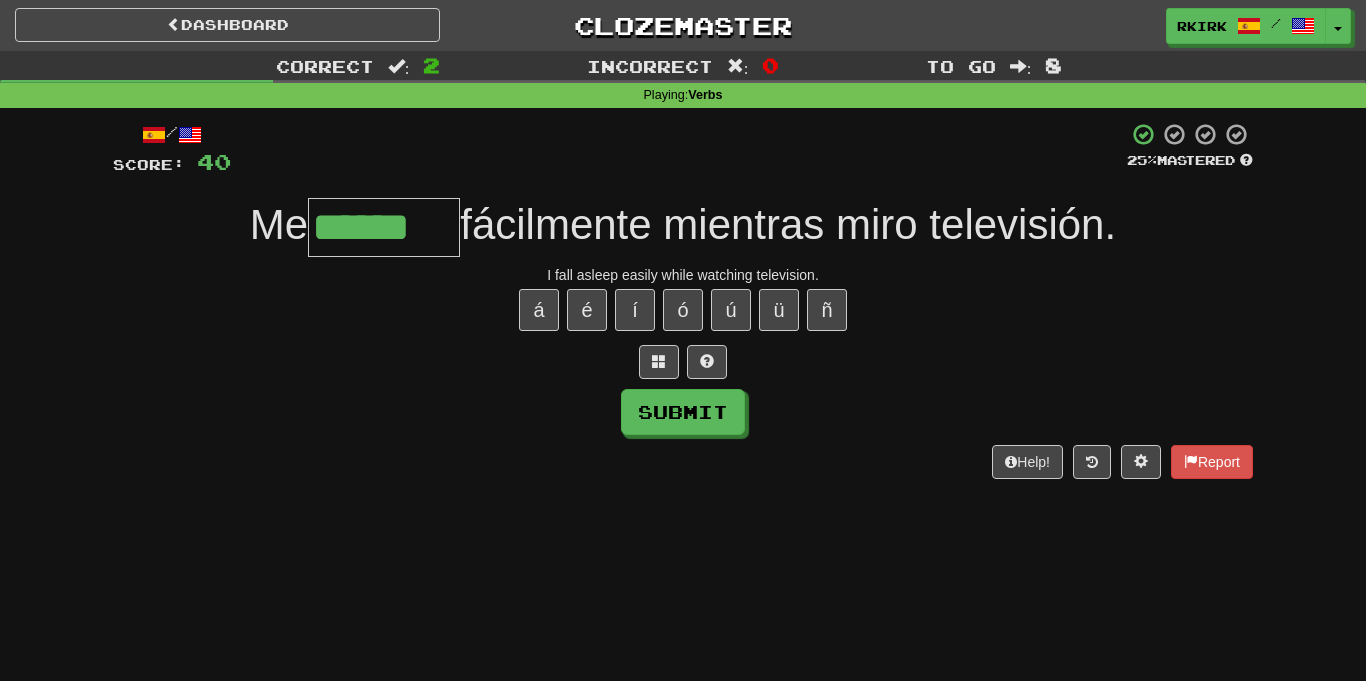 type on "******" 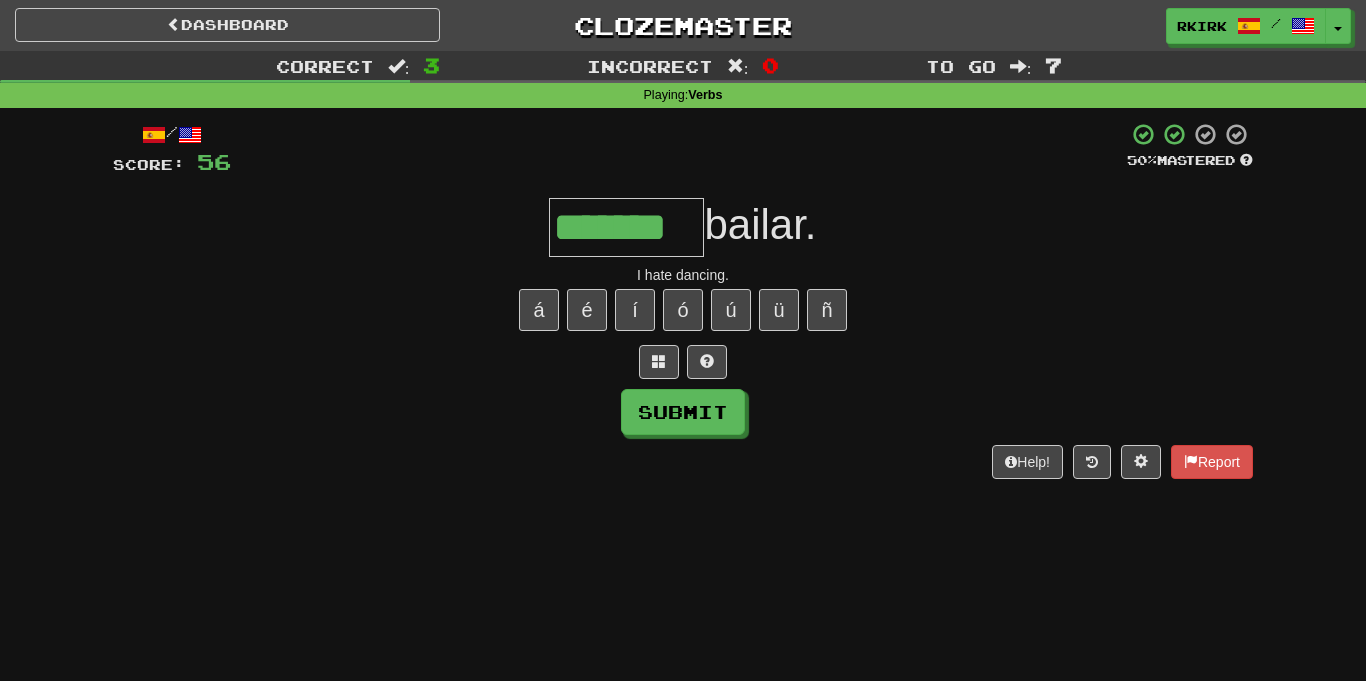 type on "*******" 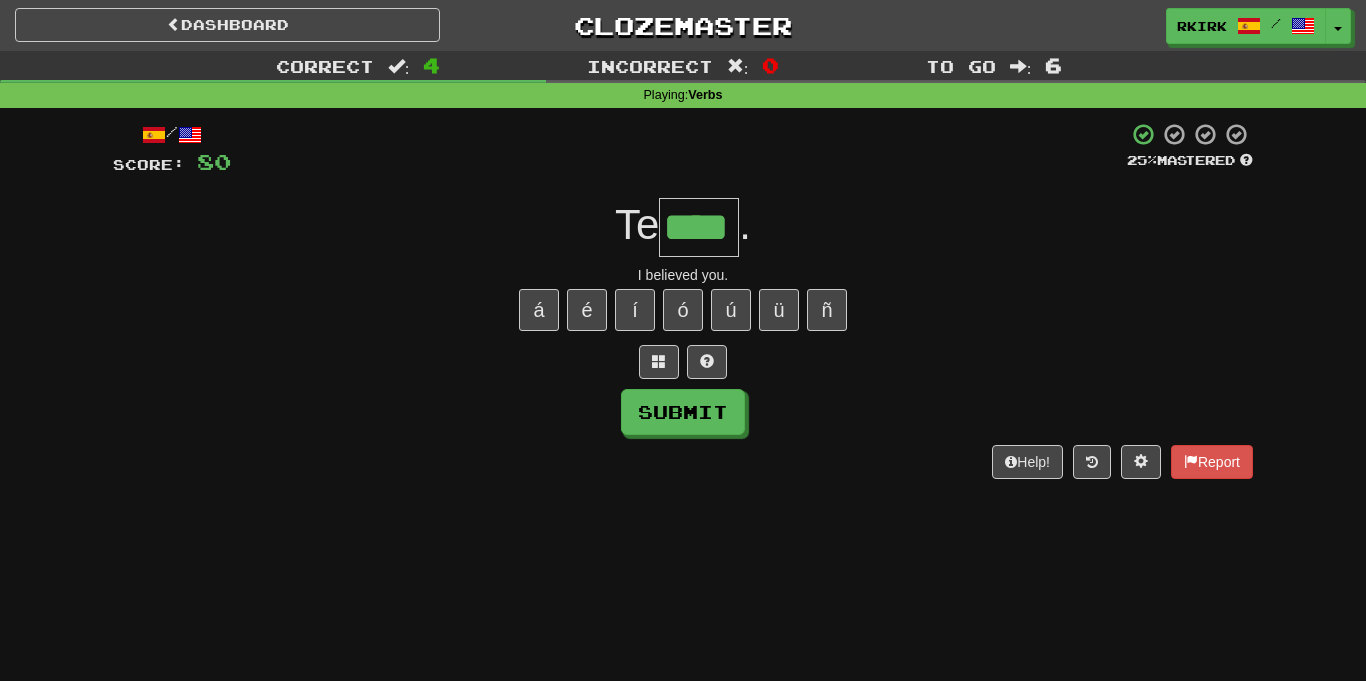 type on "****" 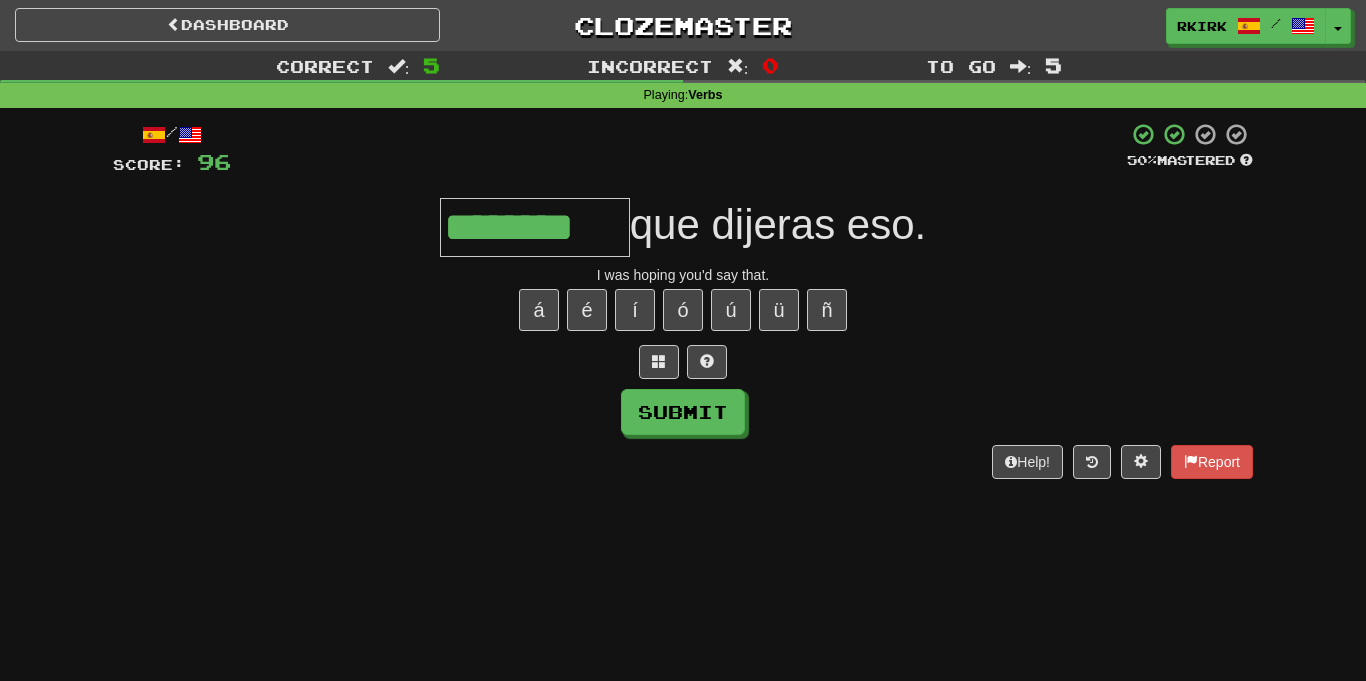 type on "********" 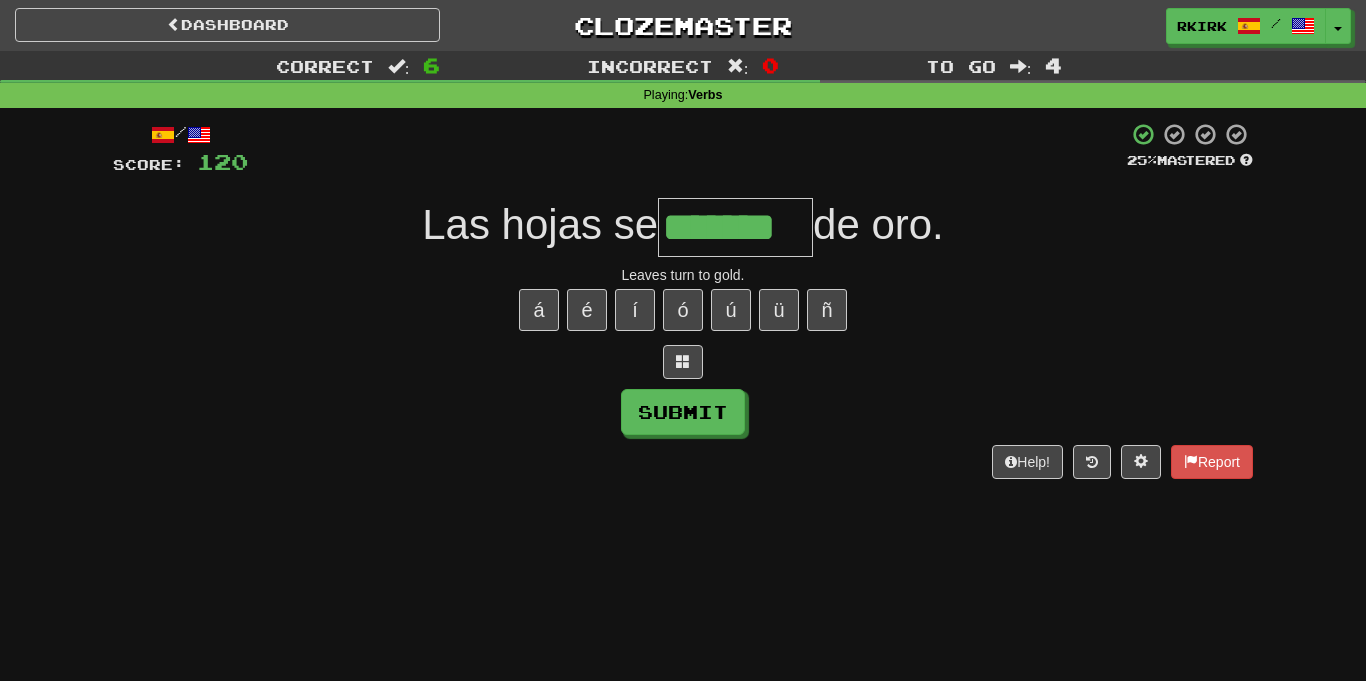 type on "*******" 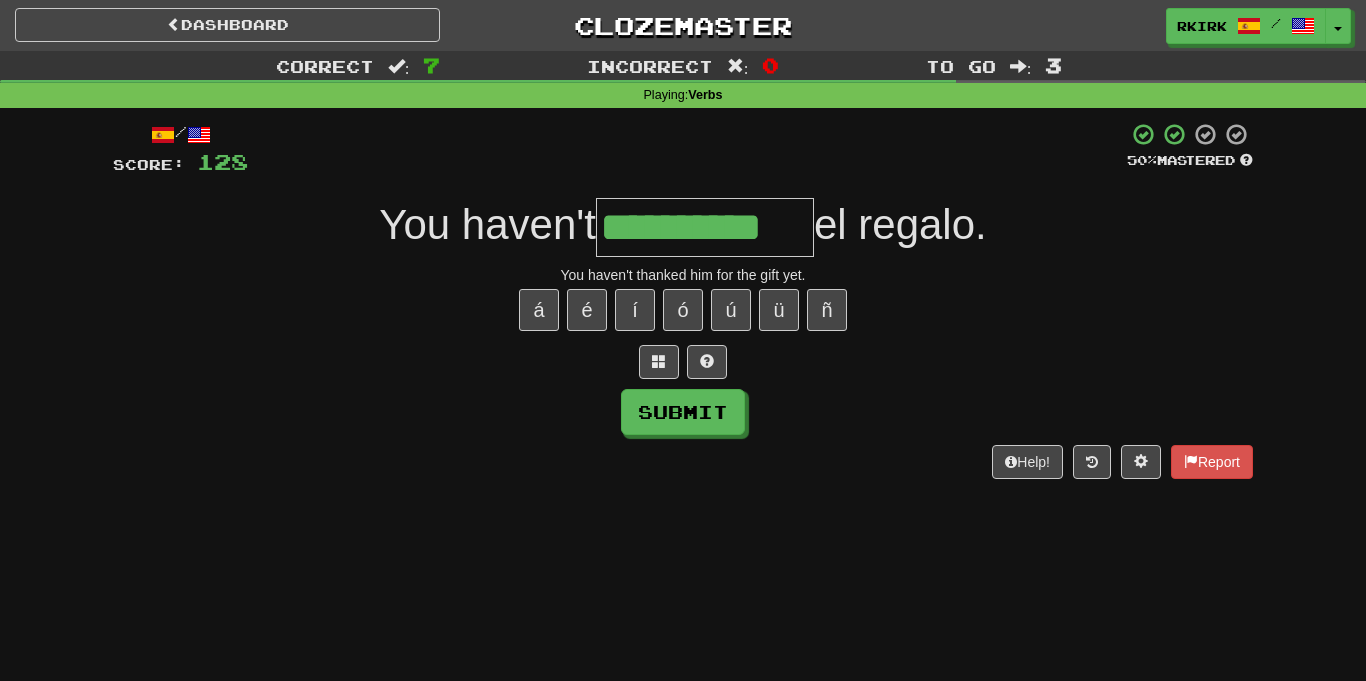 type on "**********" 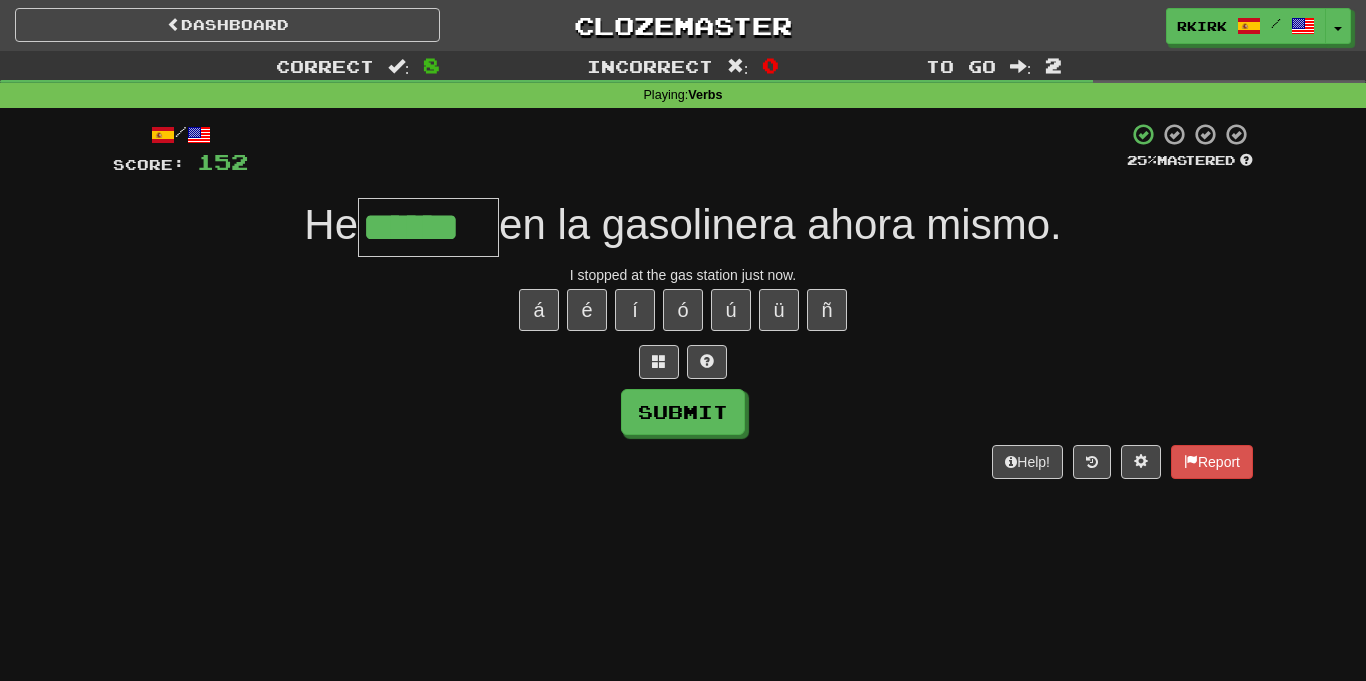 type on "******" 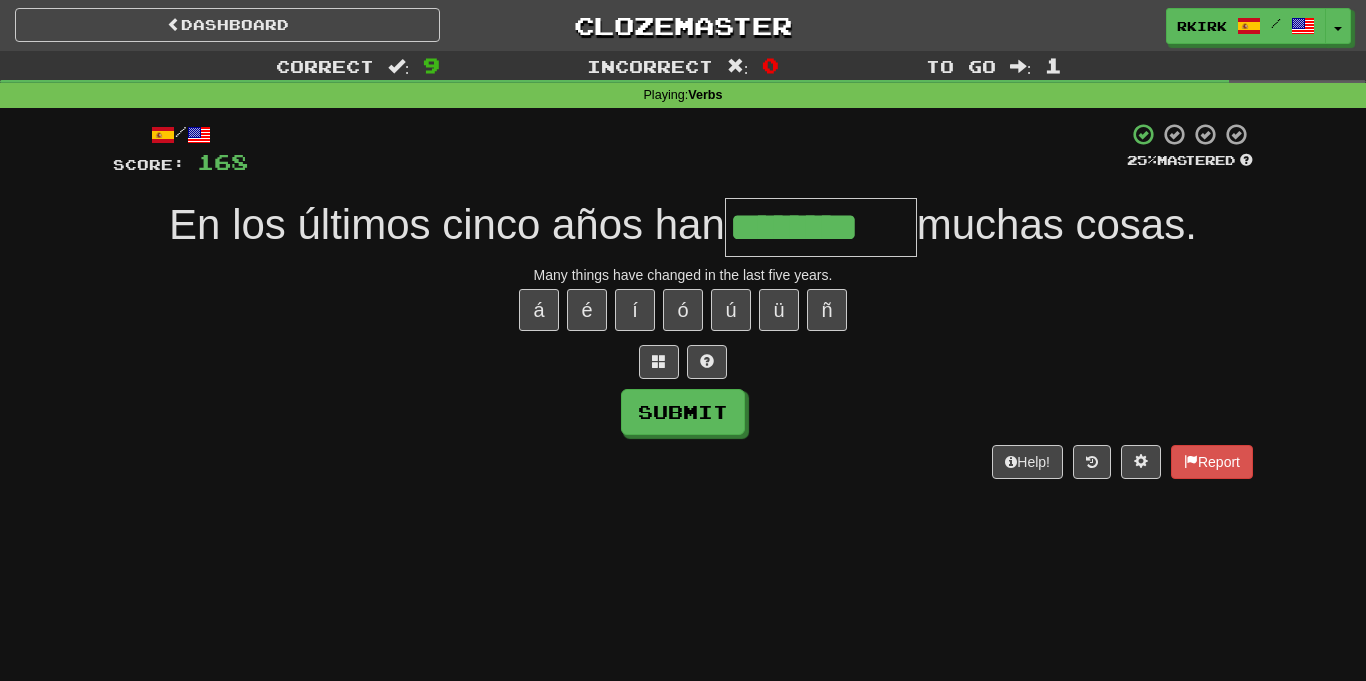 type on "********" 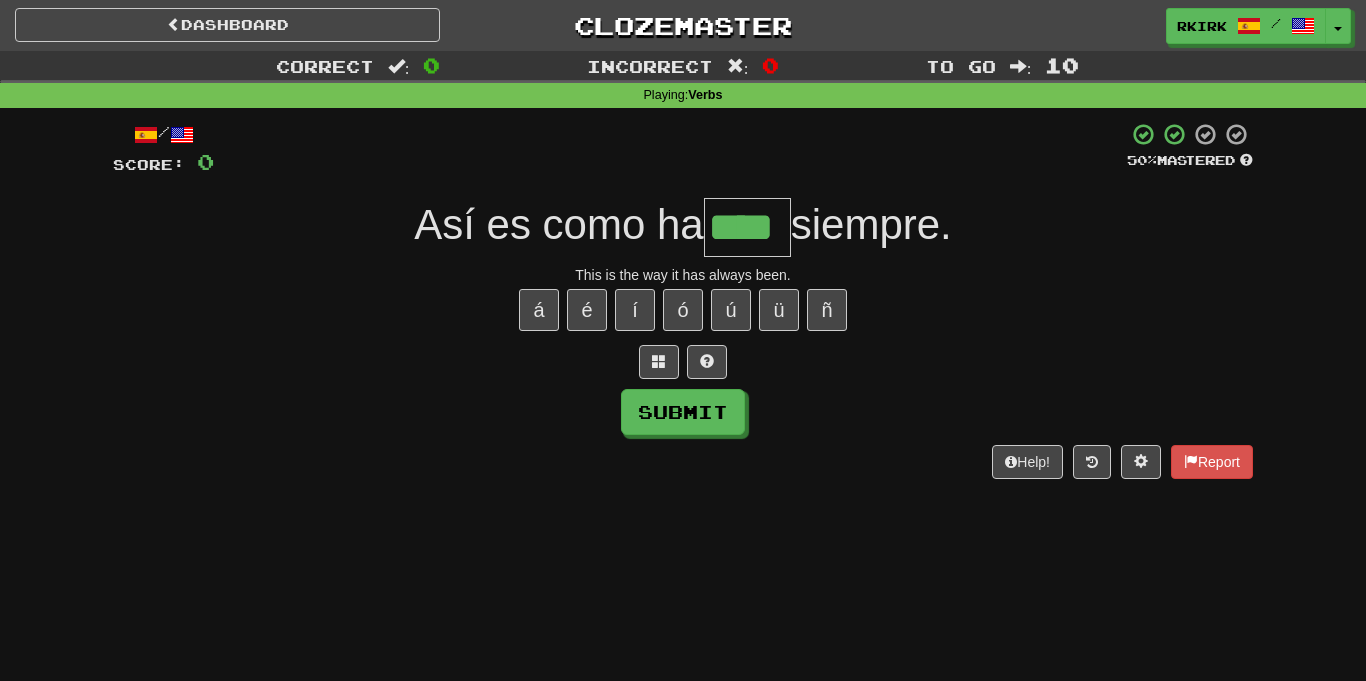 type on "****" 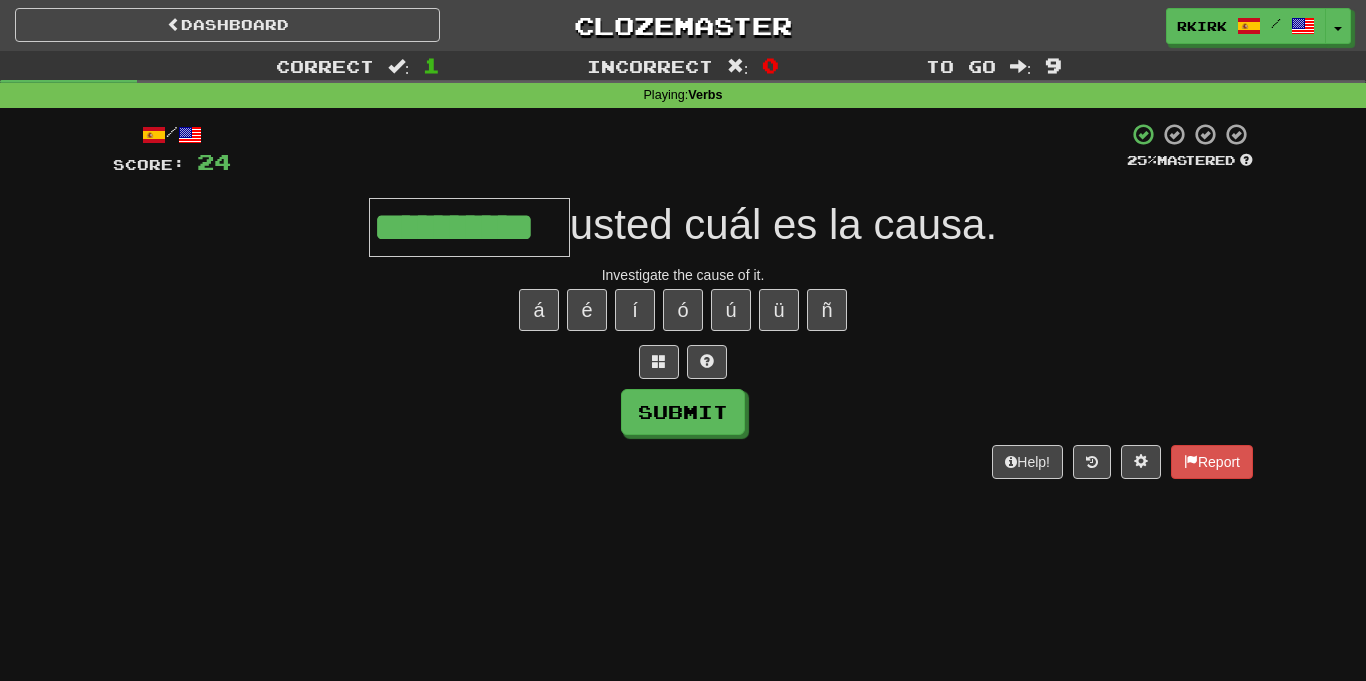 type on "**********" 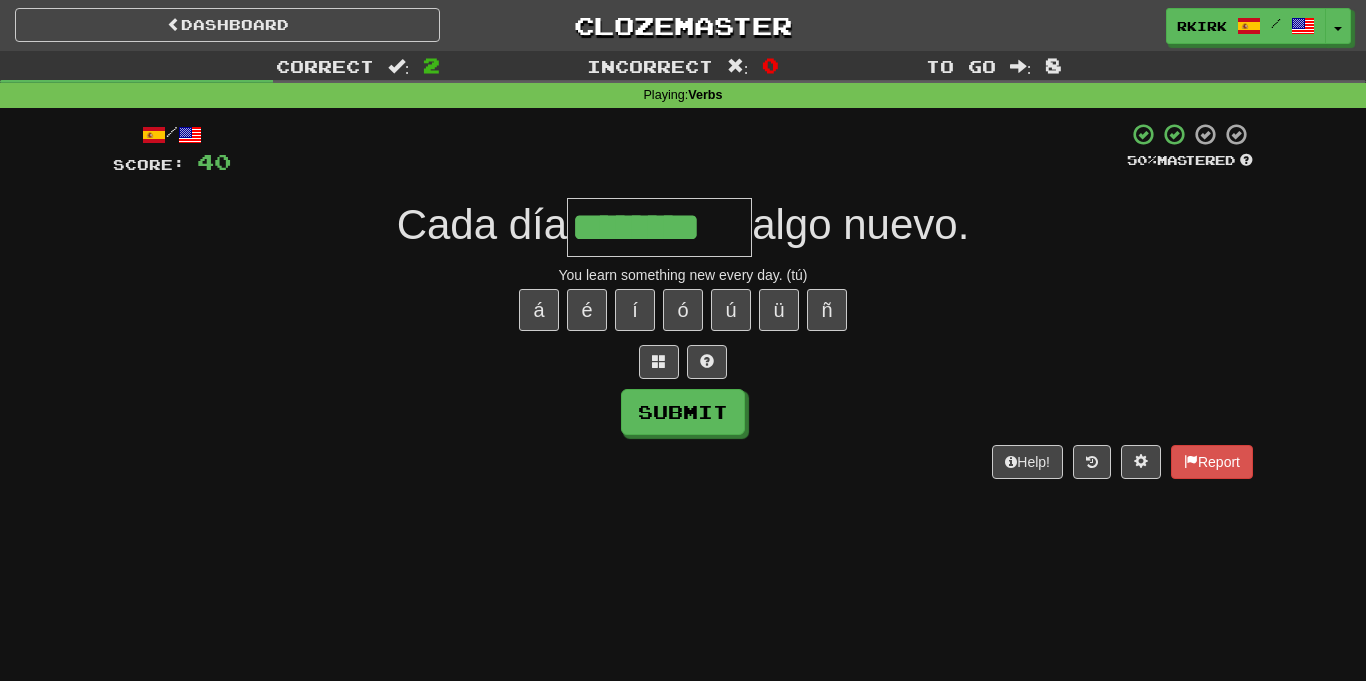 type on "********" 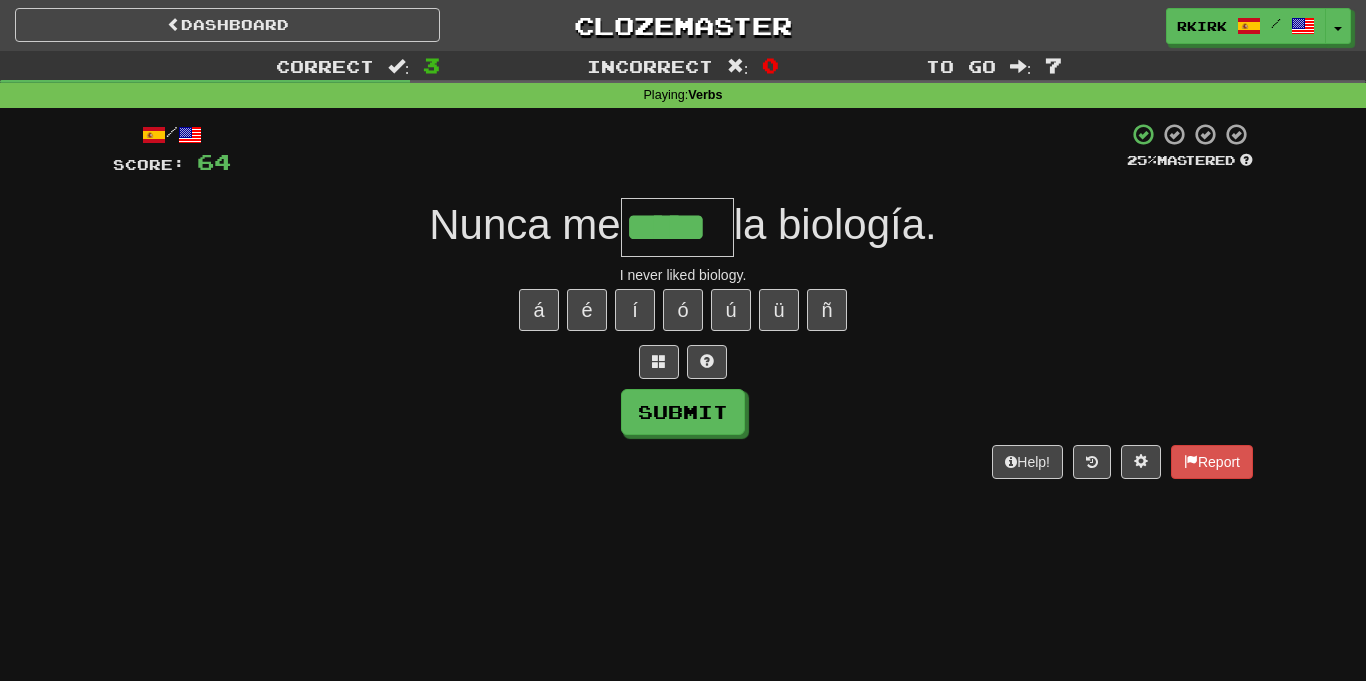 type on "*****" 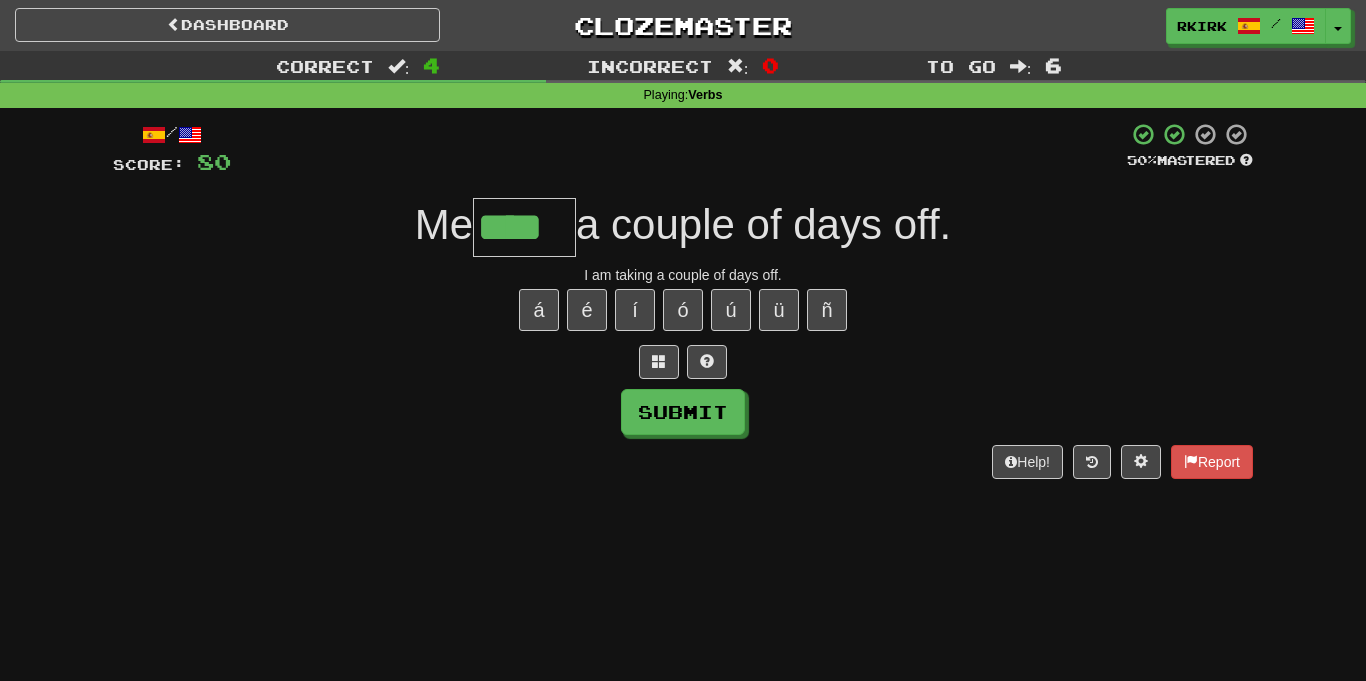 type on "****" 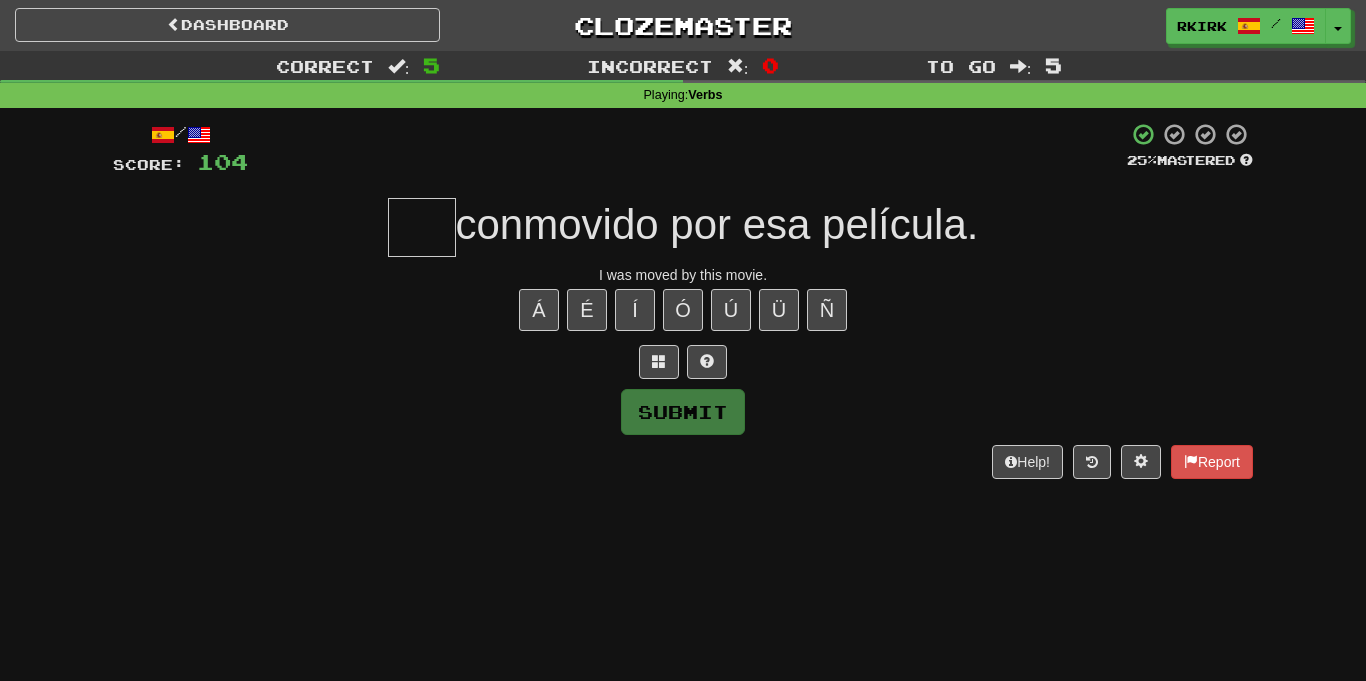 type on "*" 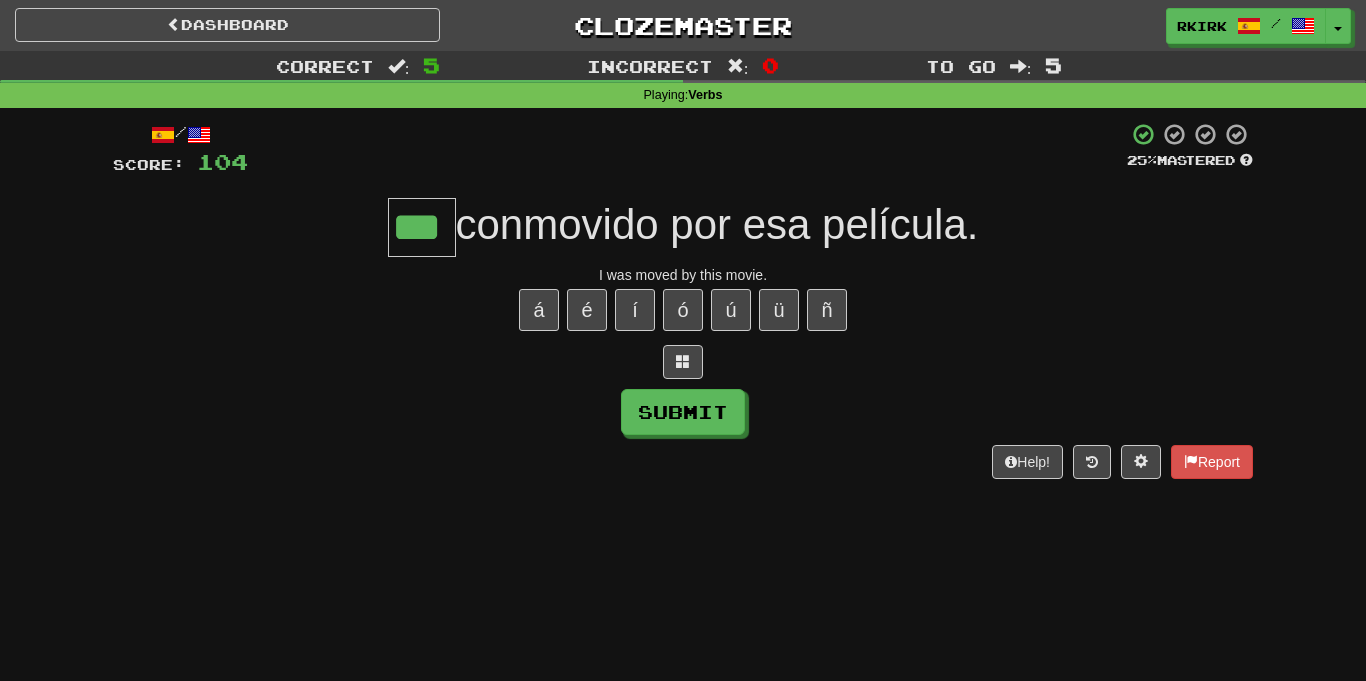 type on "***" 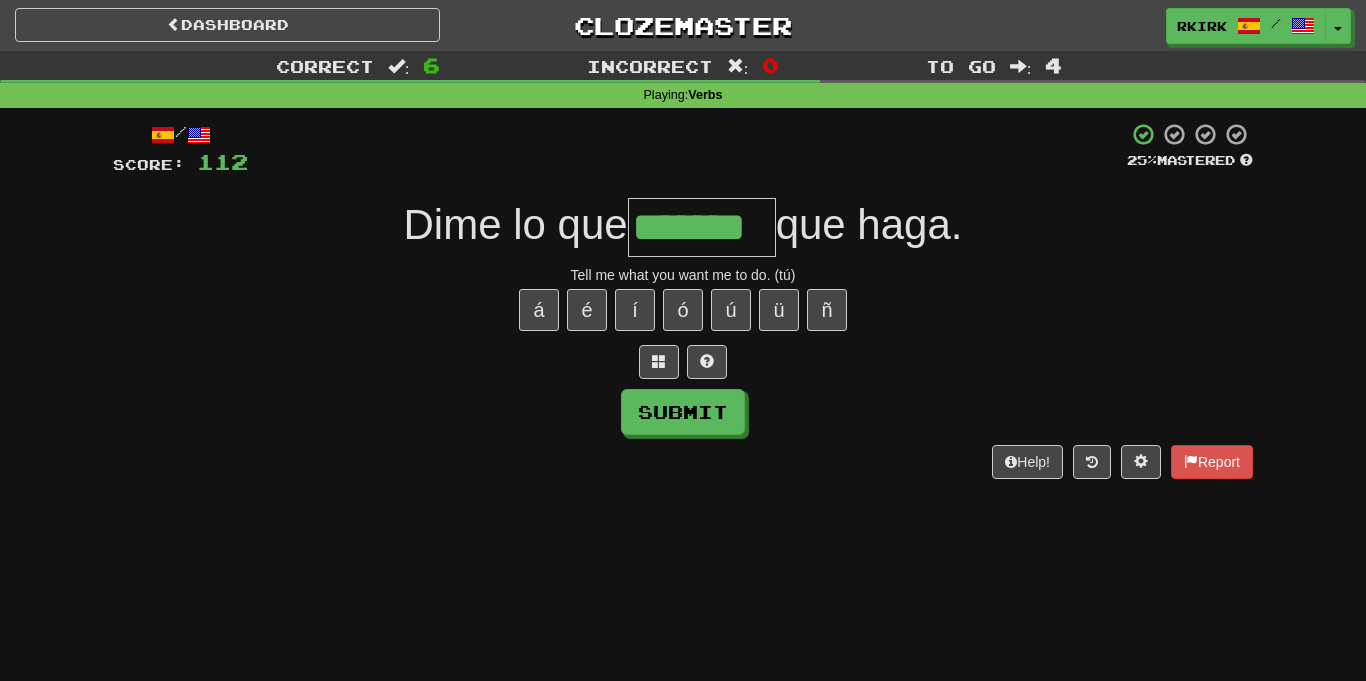 type on "*******" 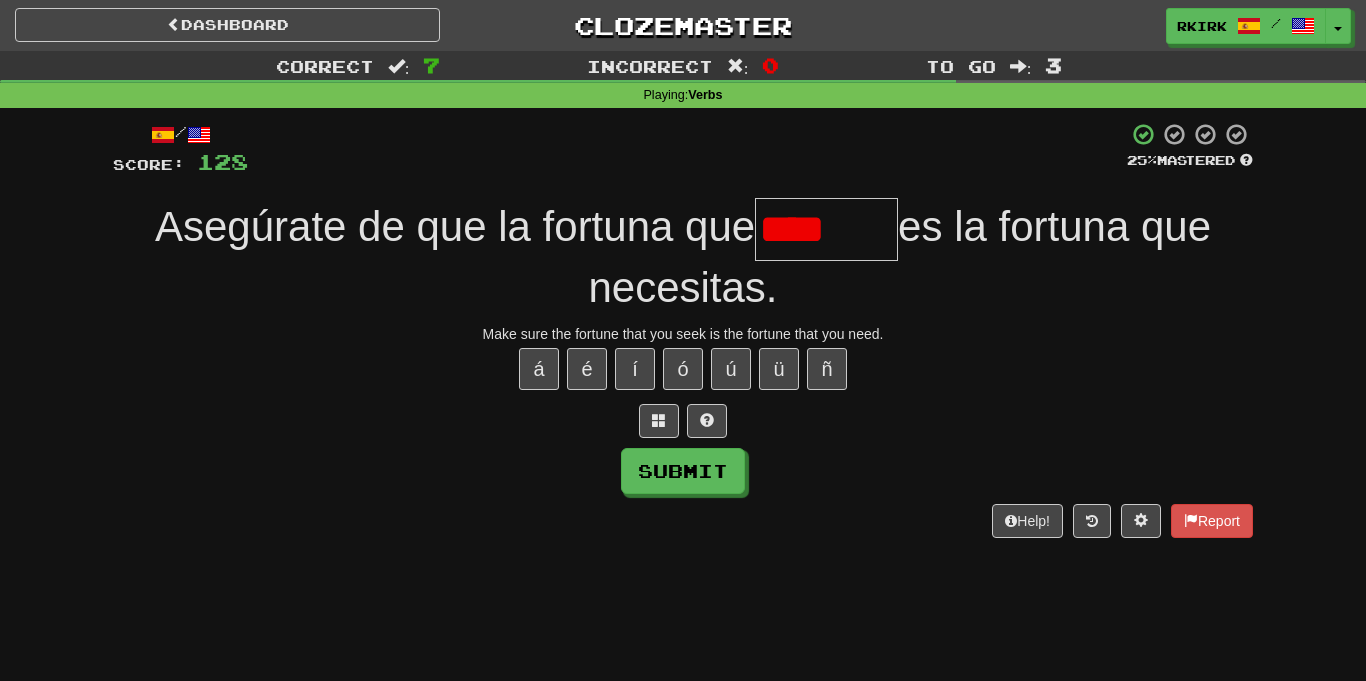 scroll, scrollTop: 0, scrollLeft: 0, axis: both 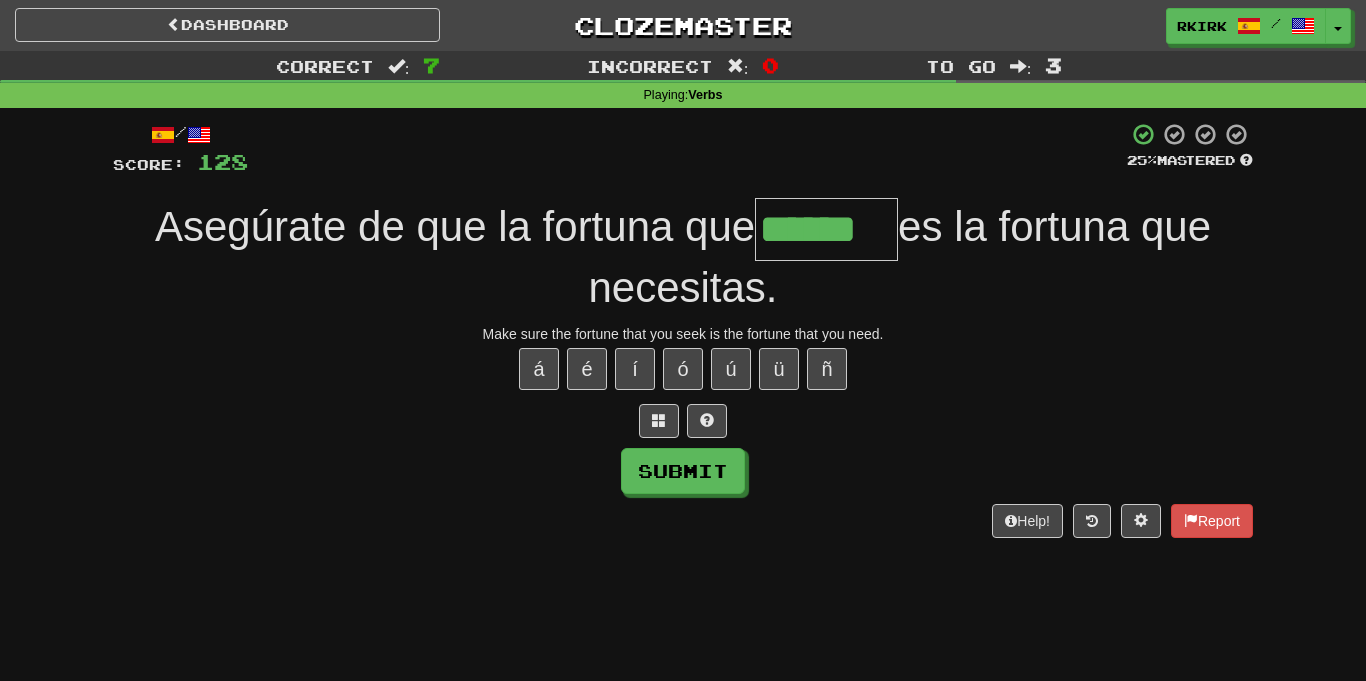 type on "******" 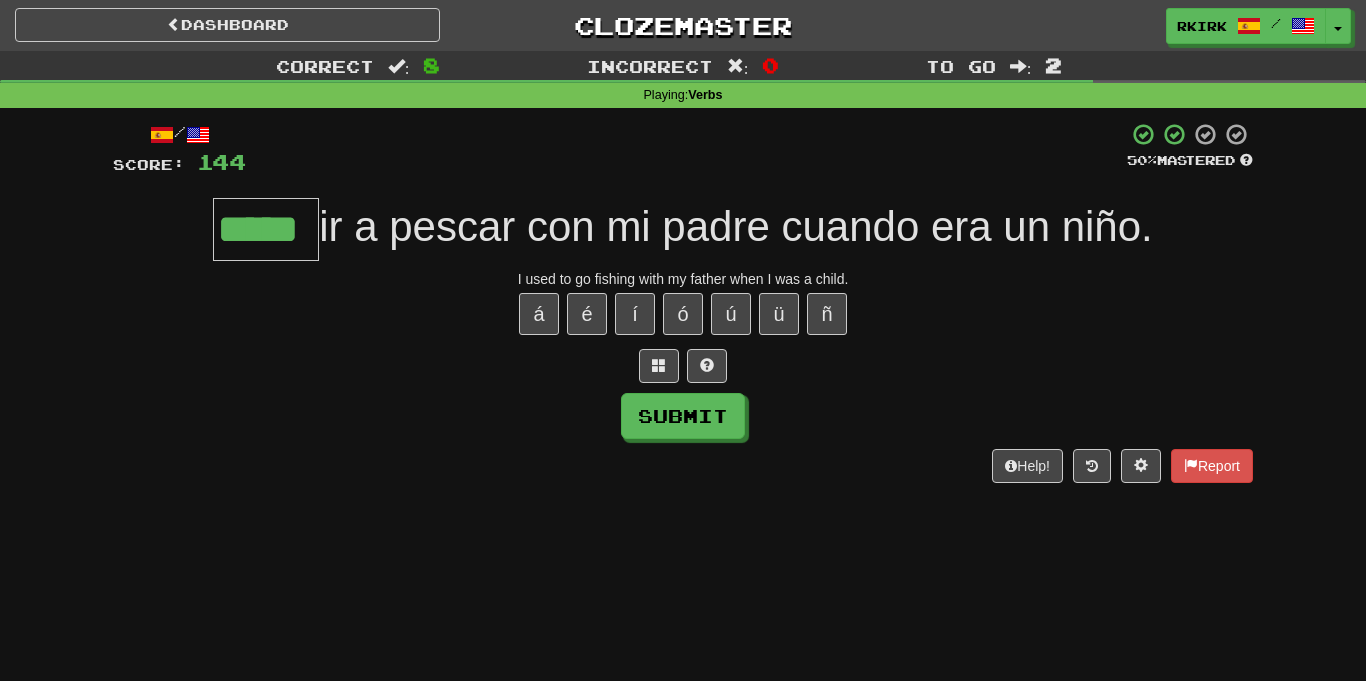 type on "*****" 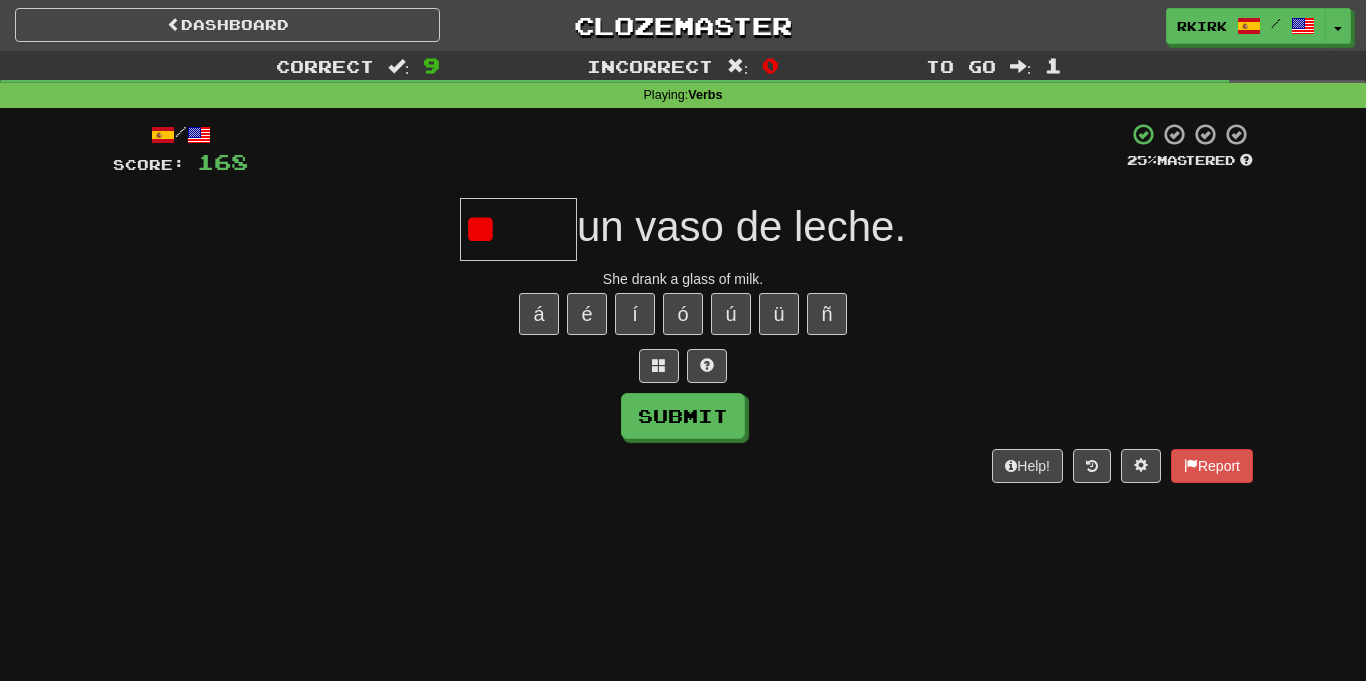 type on "*" 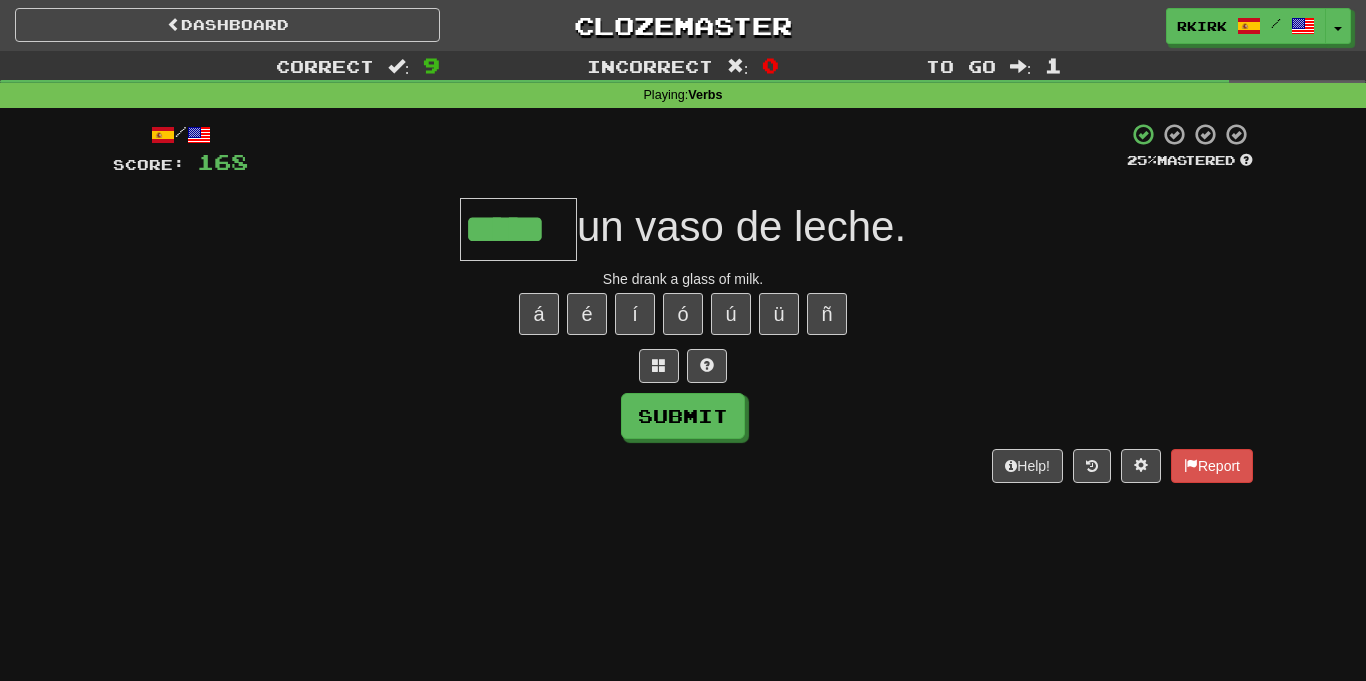 type on "*****" 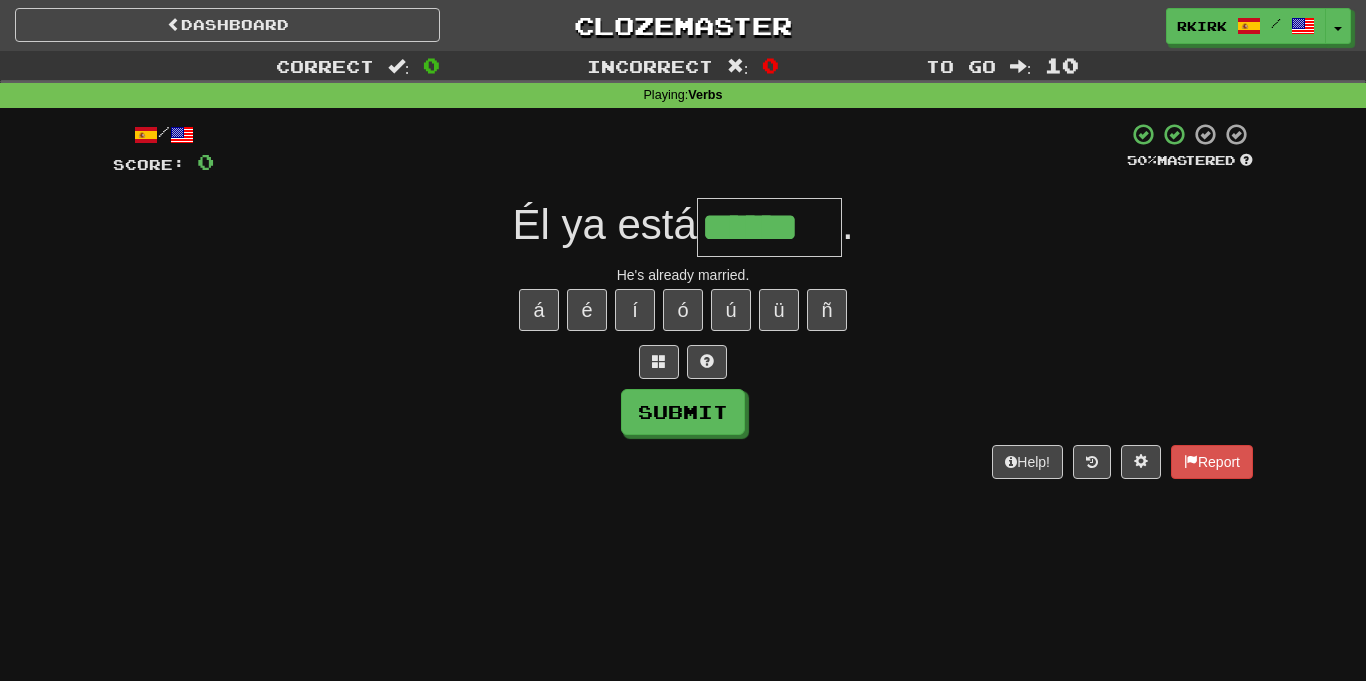 type on "******" 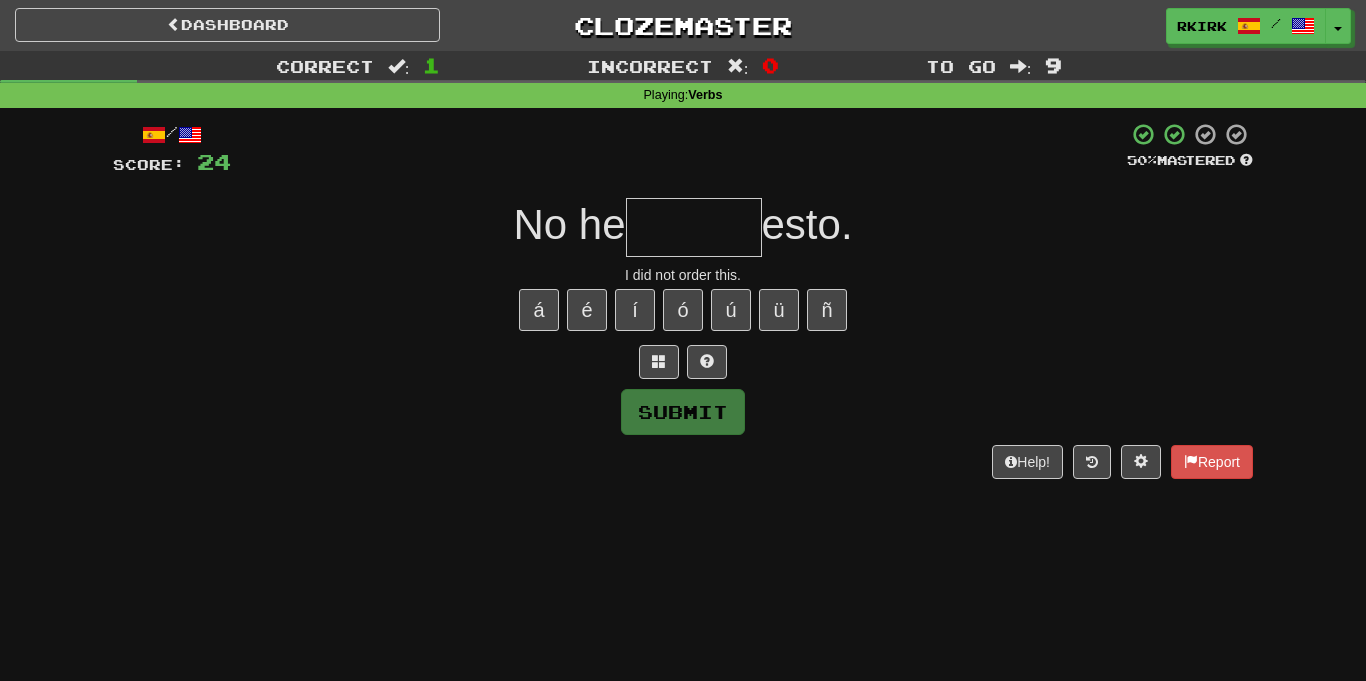 type on "*" 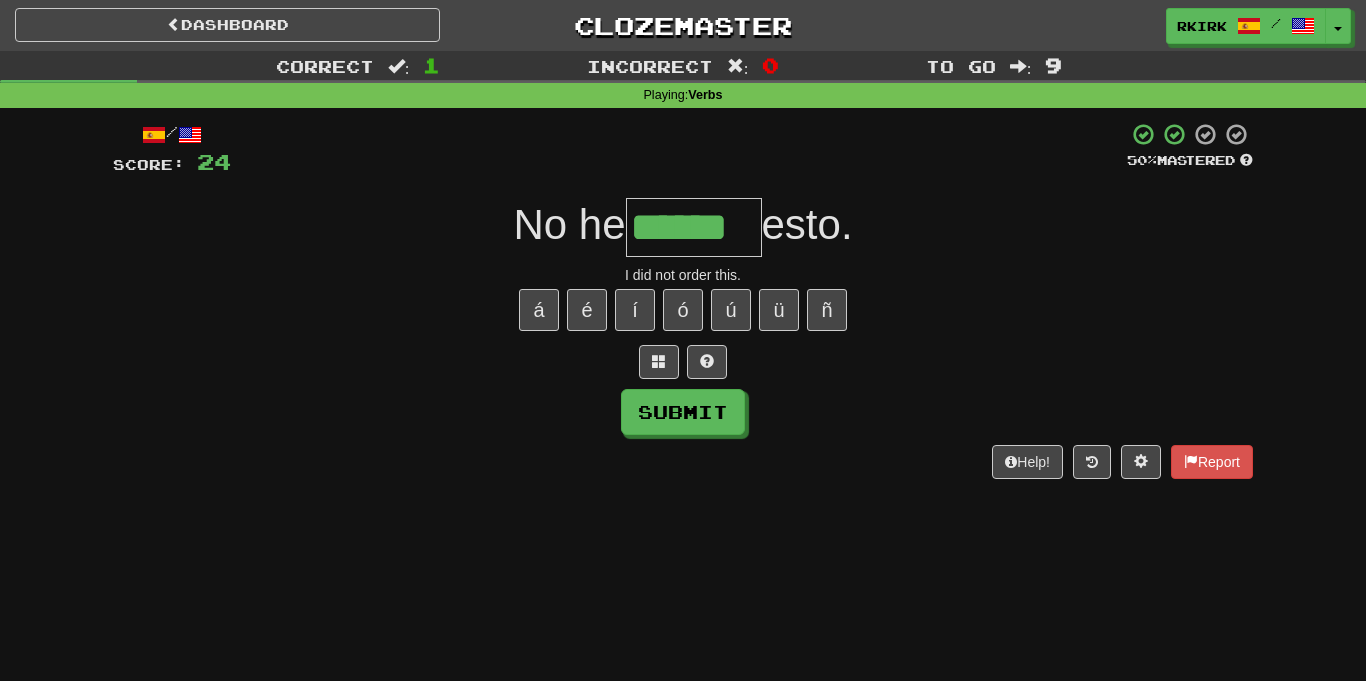 type on "******" 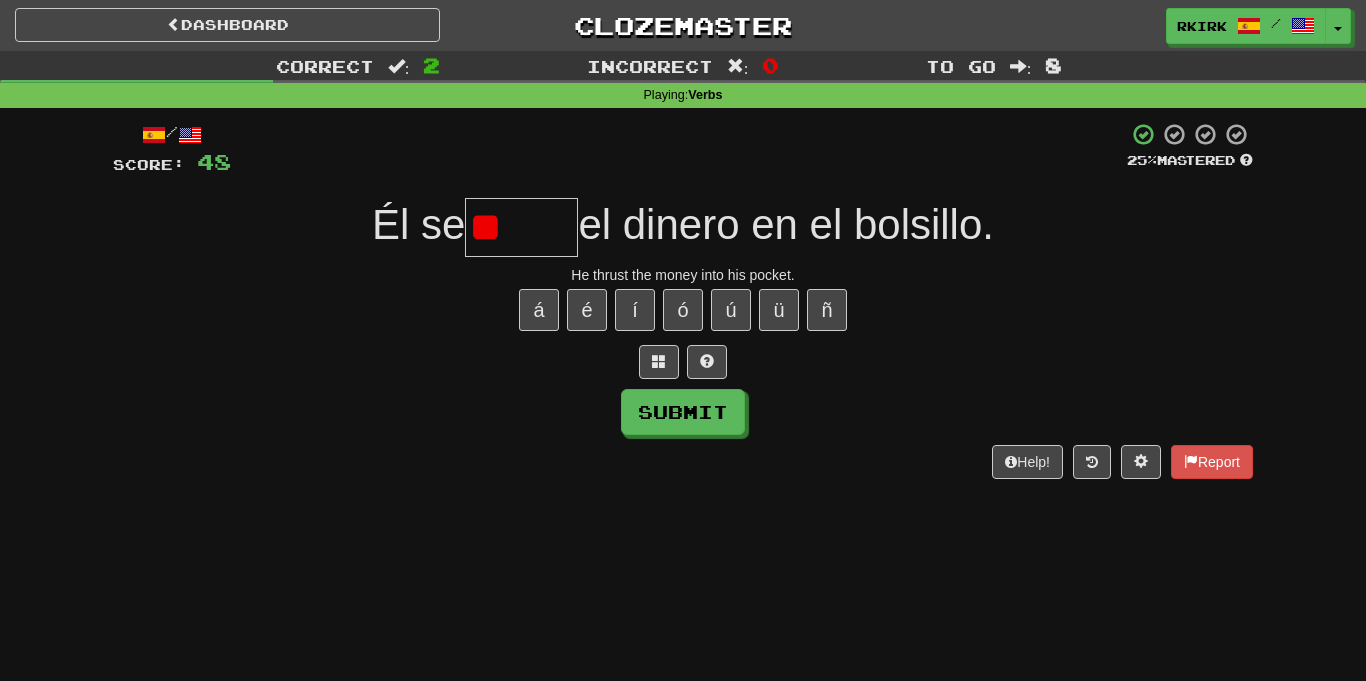 type on "*" 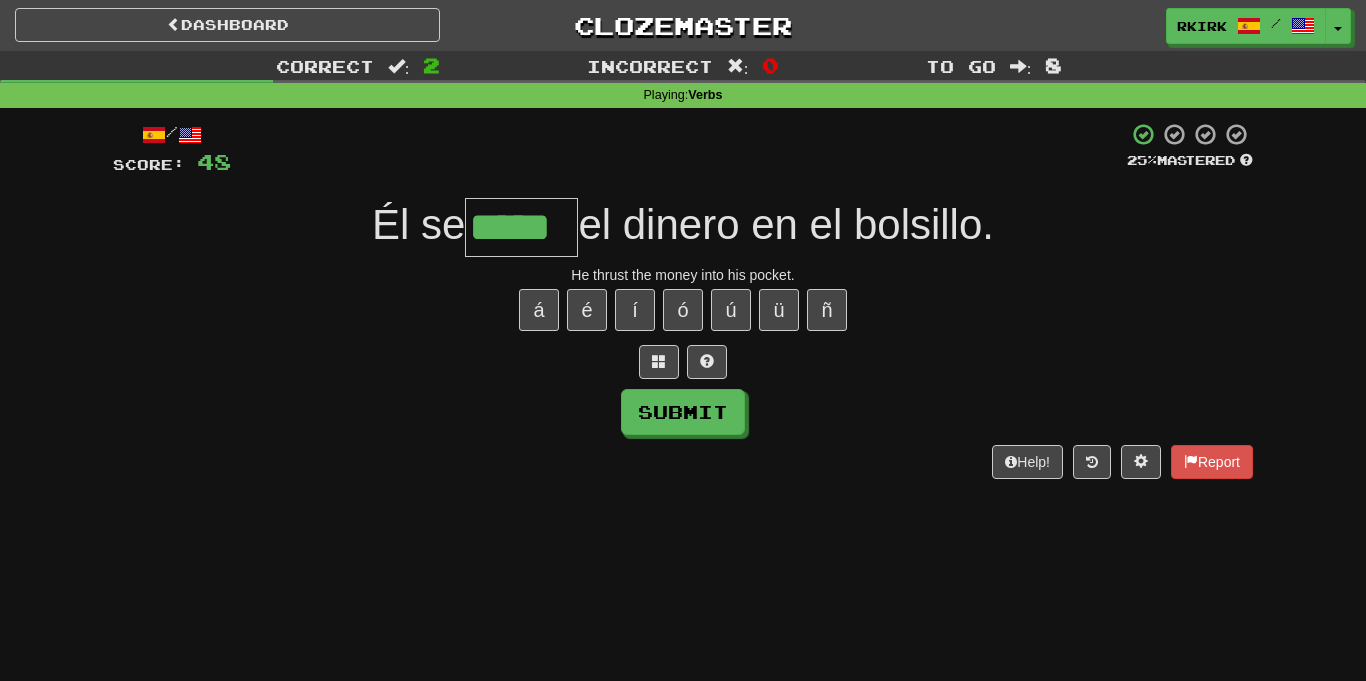type on "*****" 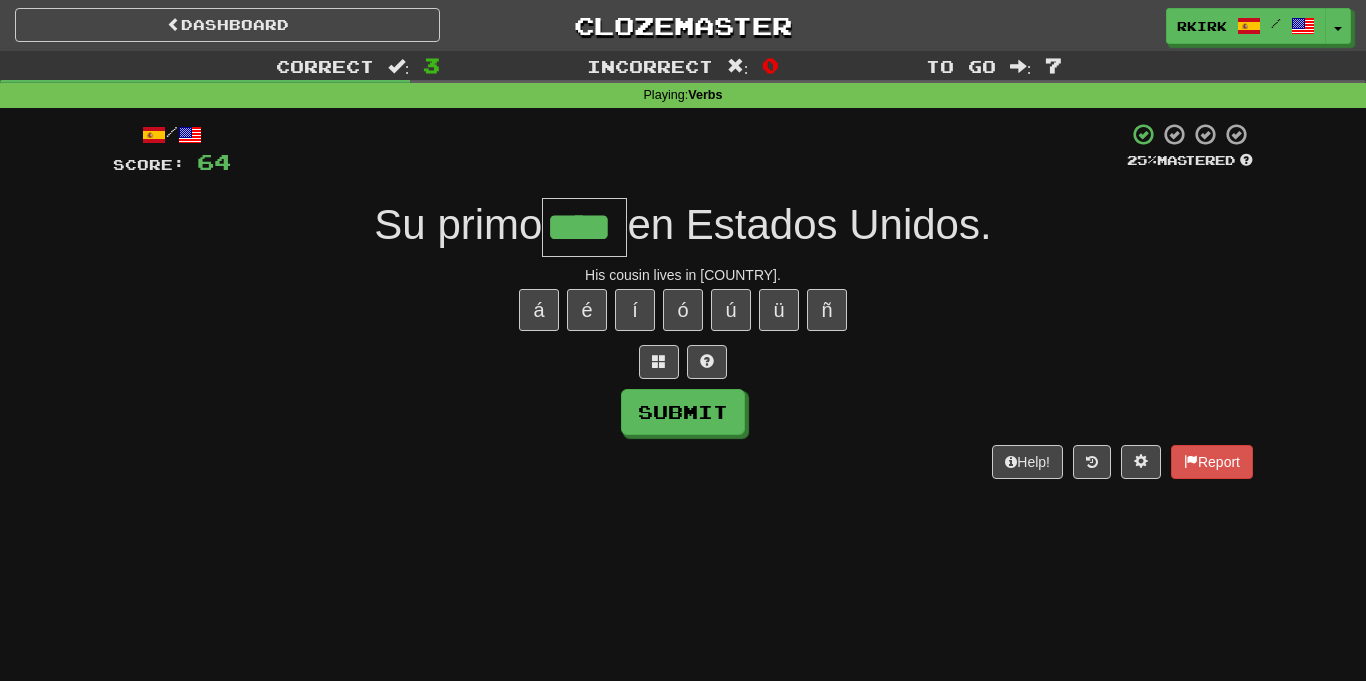 type on "****" 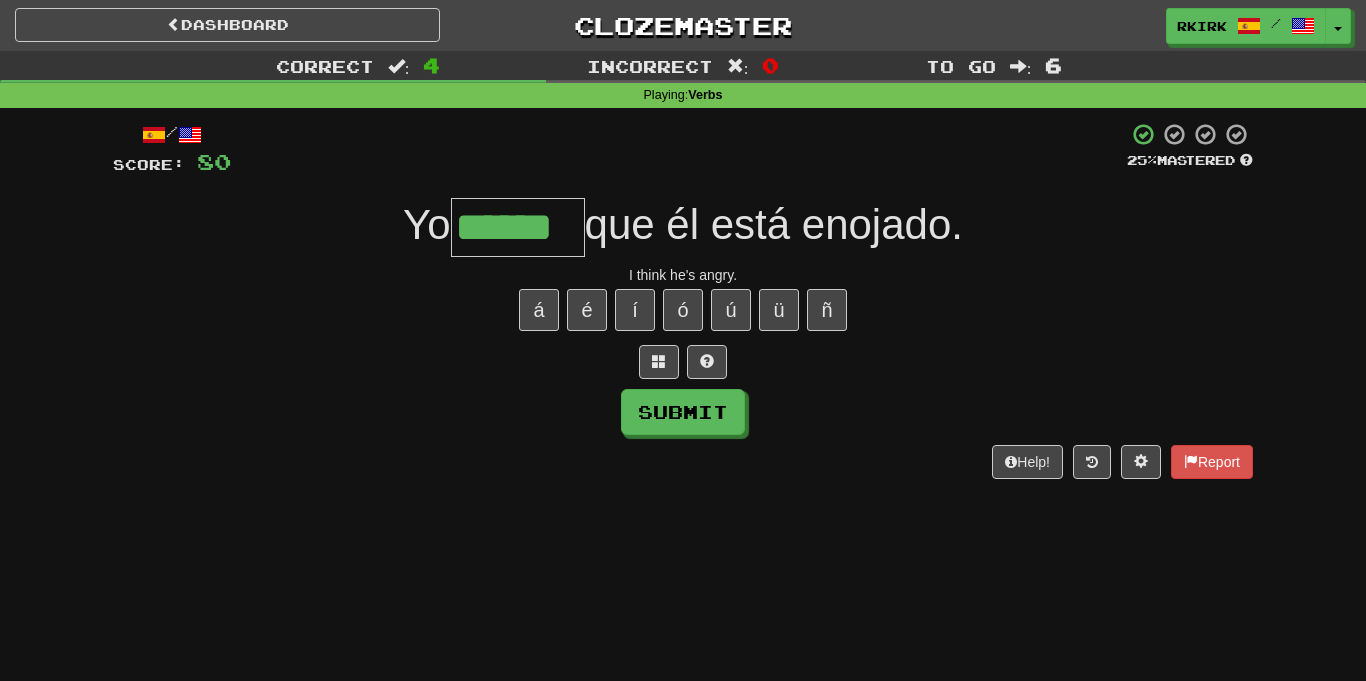 type on "******" 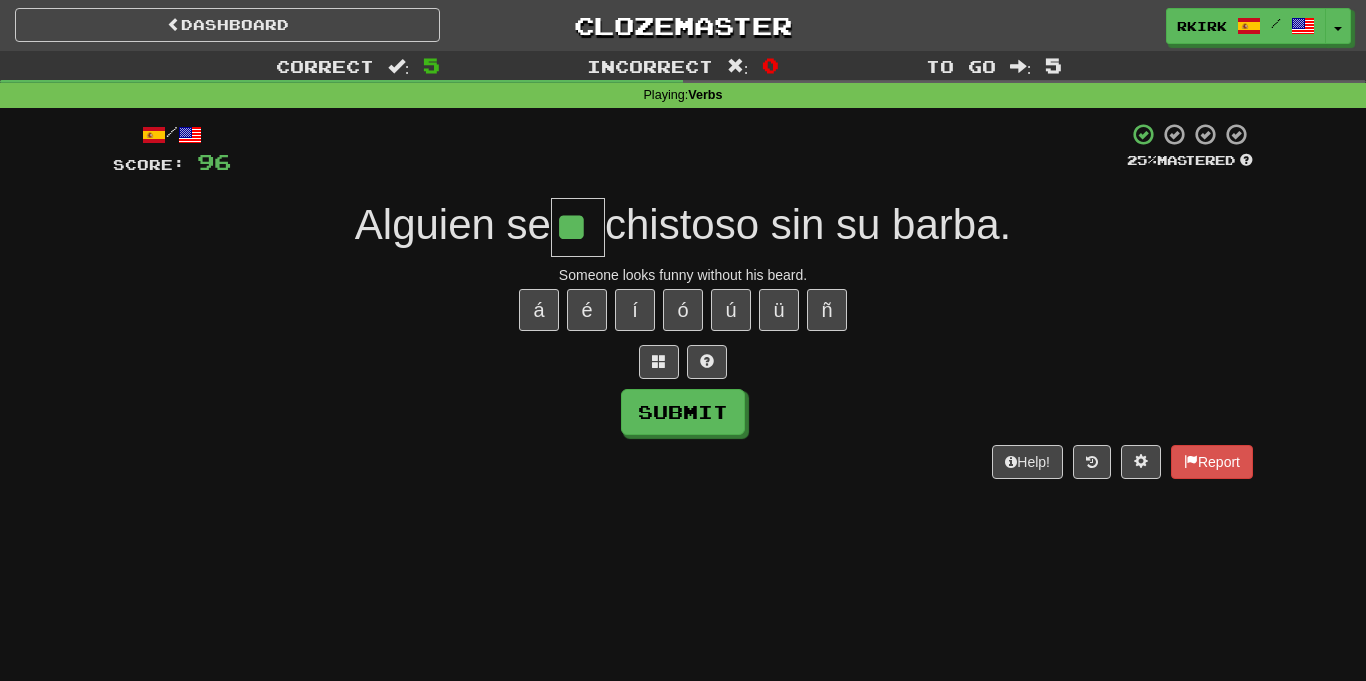 type on "**" 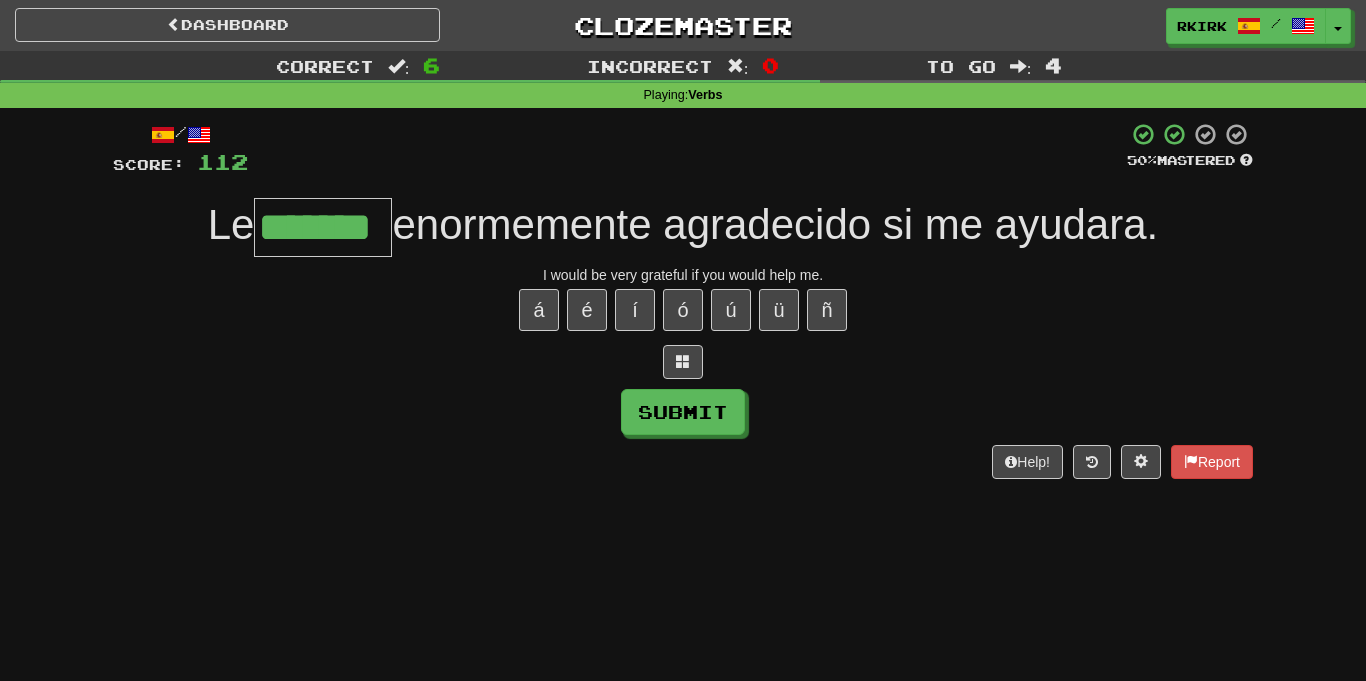 type on "*******" 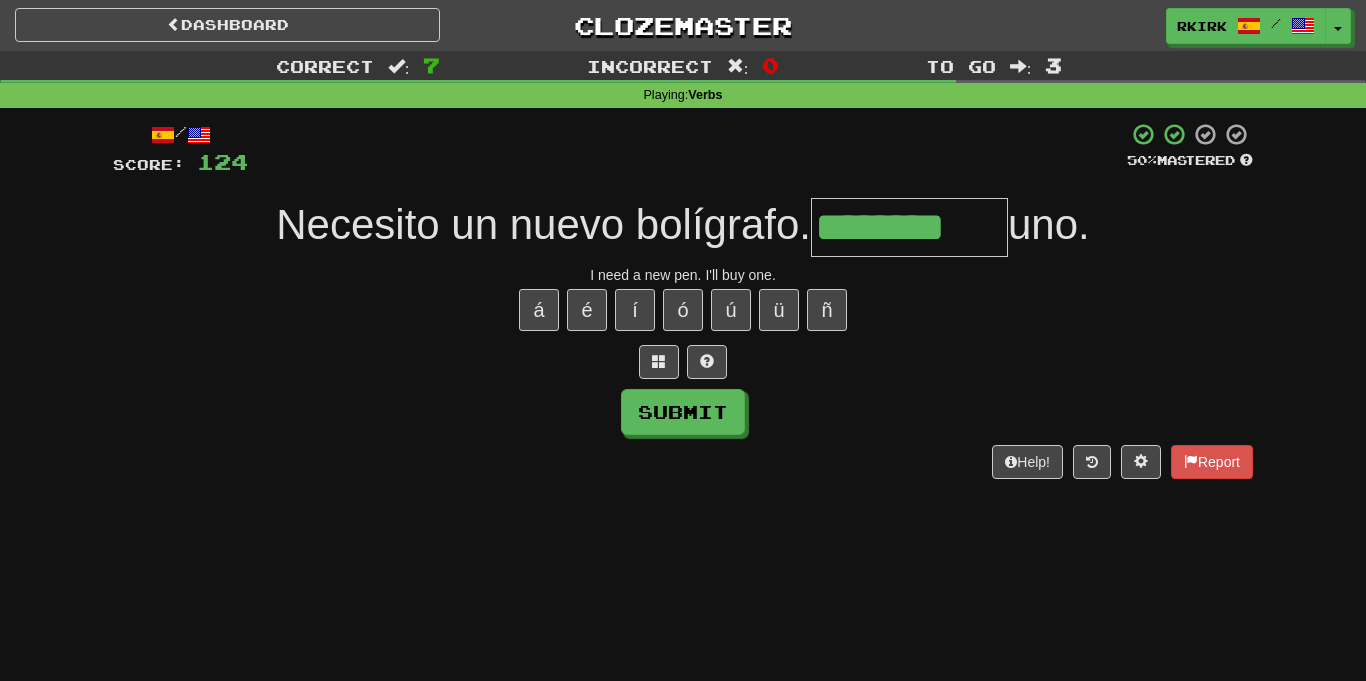type on "********" 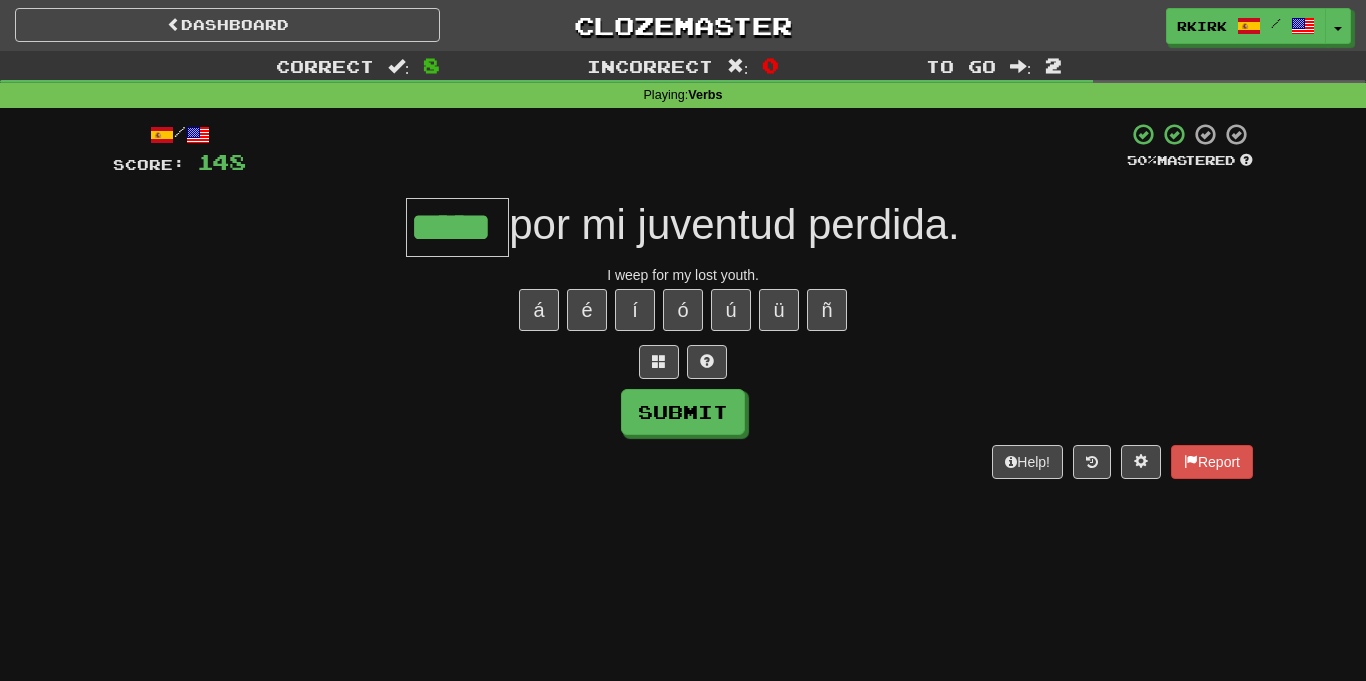 type on "*****" 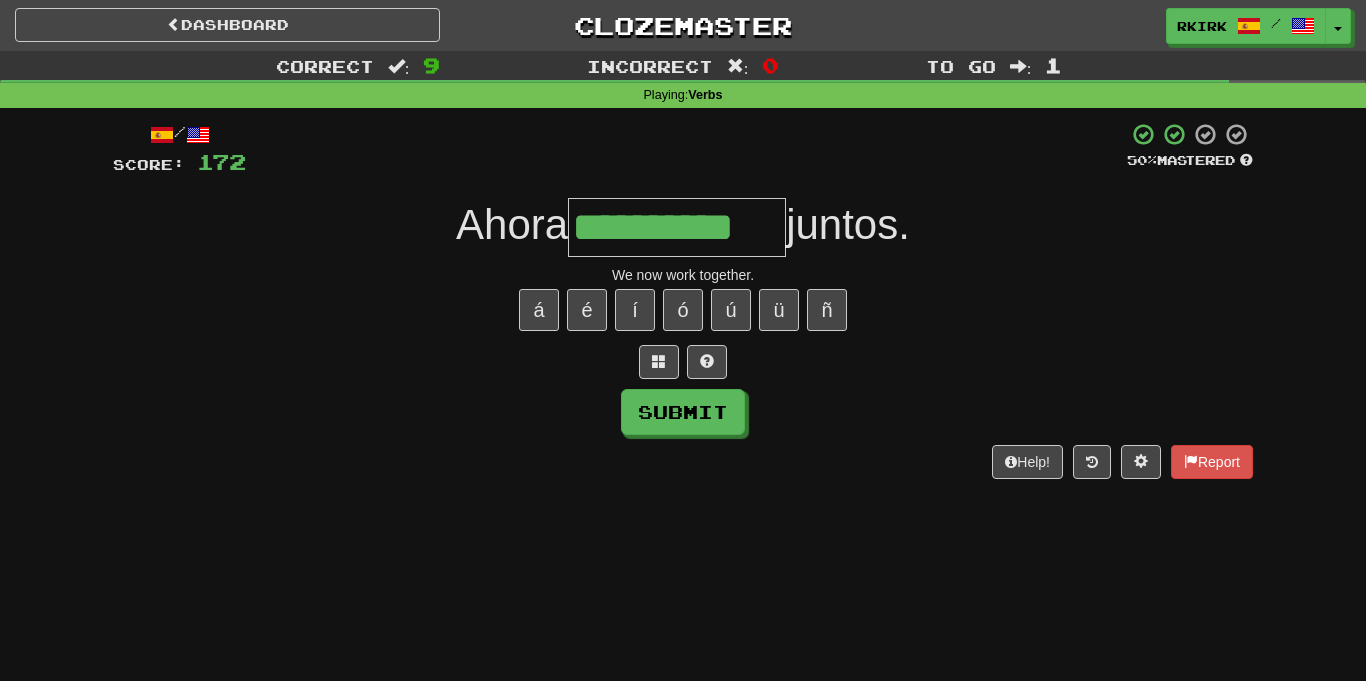 type on "**********" 